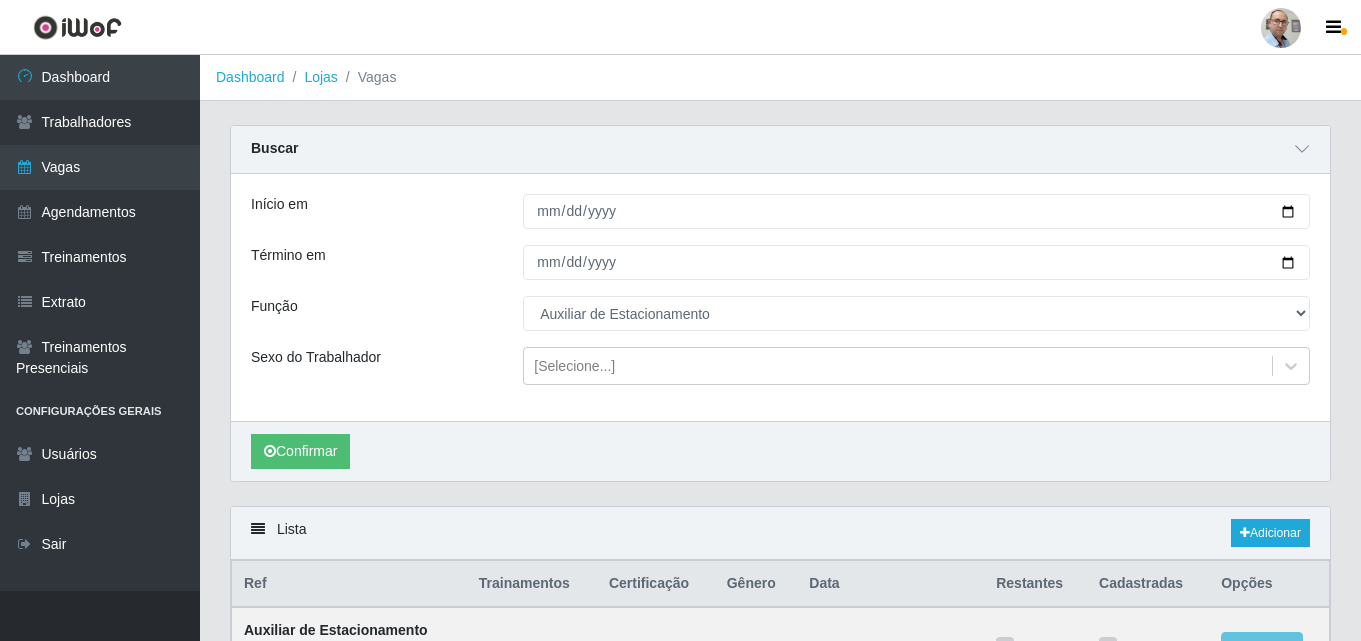 select on "4" 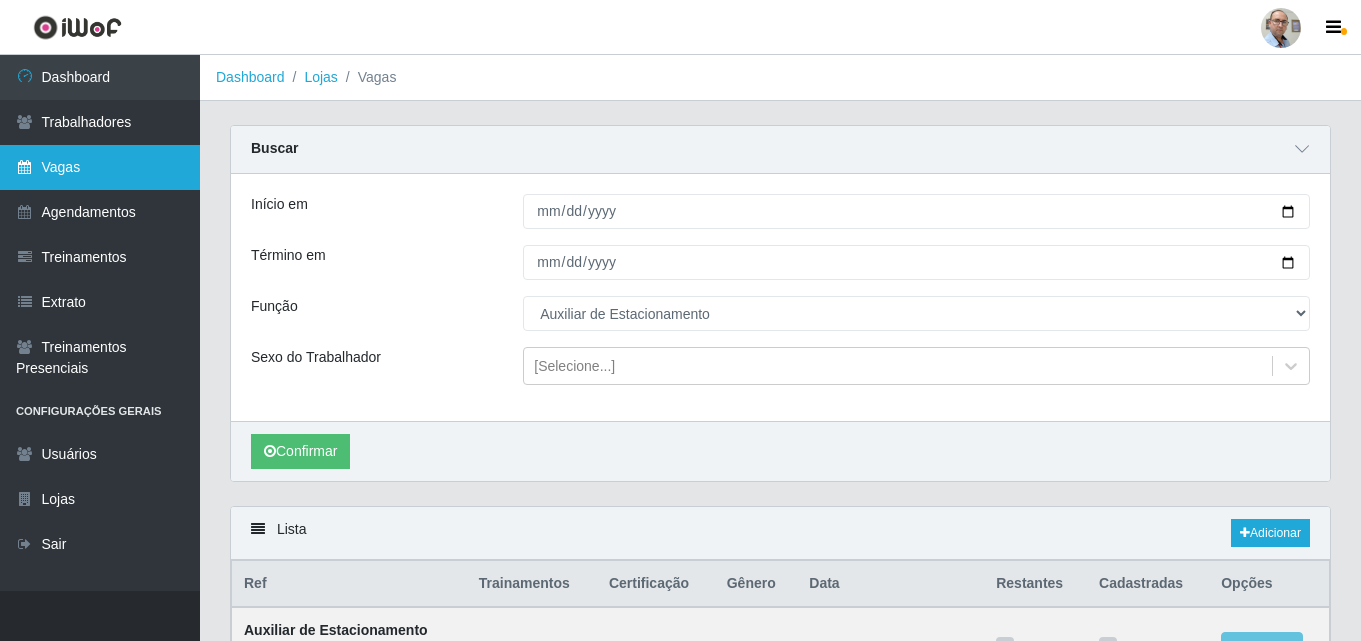 scroll, scrollTop: 361, scrollLeft: 0, axis: vertical 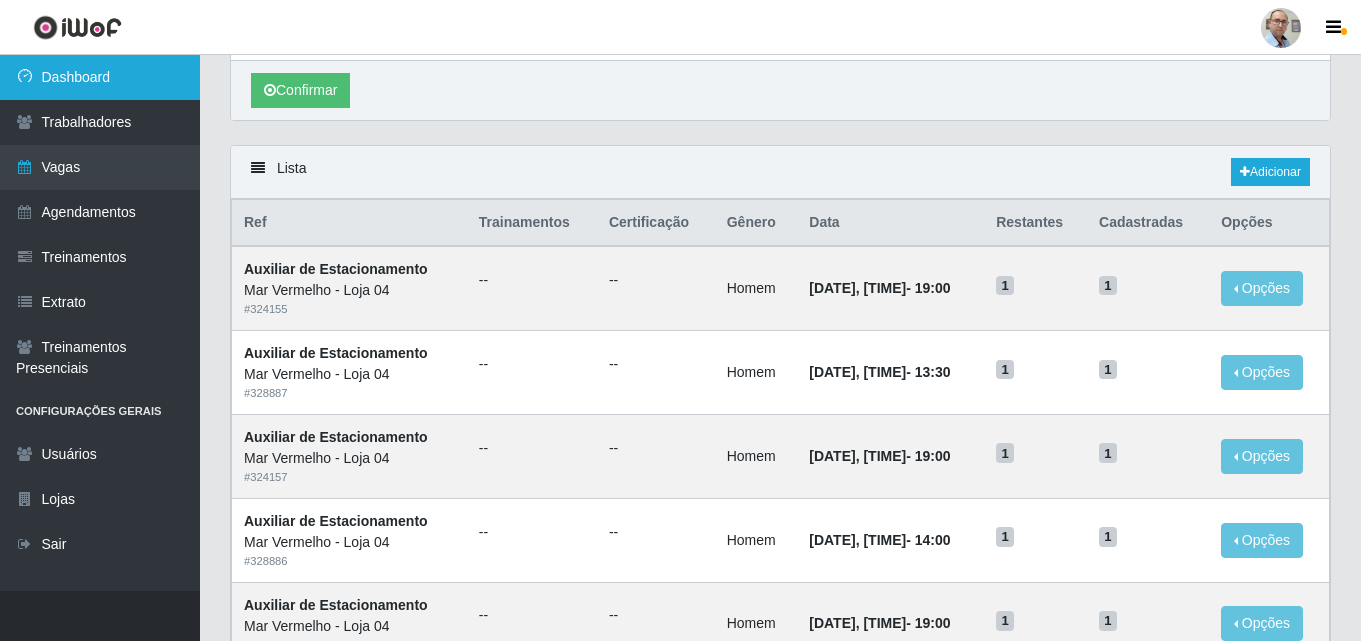 click on "Dashboard" at bounding box center [100, 77] 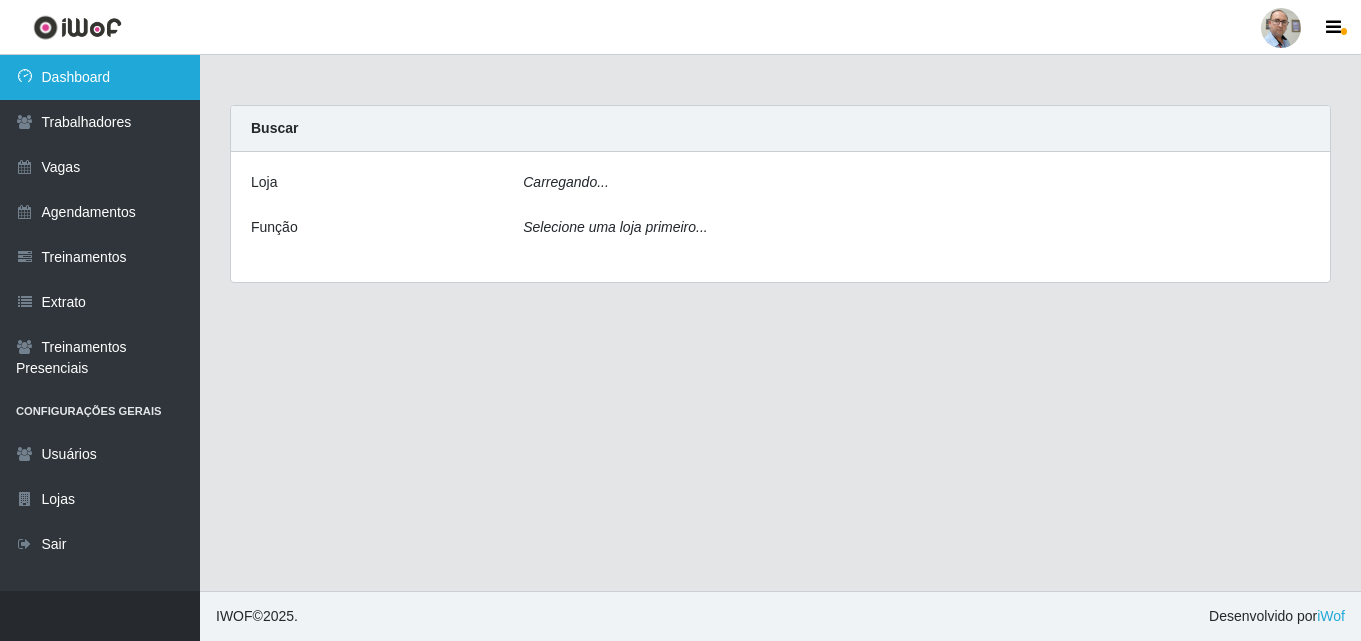 scroll, scrollTop: 0, scrollLeft: 0, axis: both 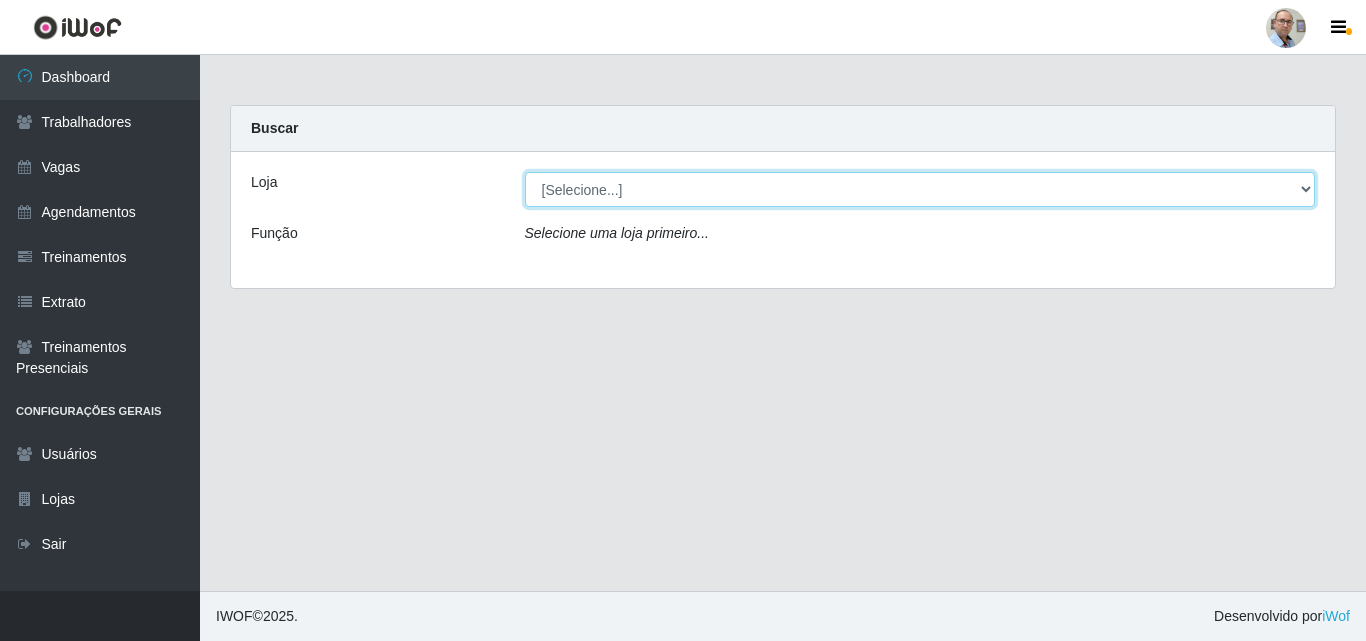 click on "[Selecione...] Mar Vermelho - Loja 04" at bounding box center [920, 189] 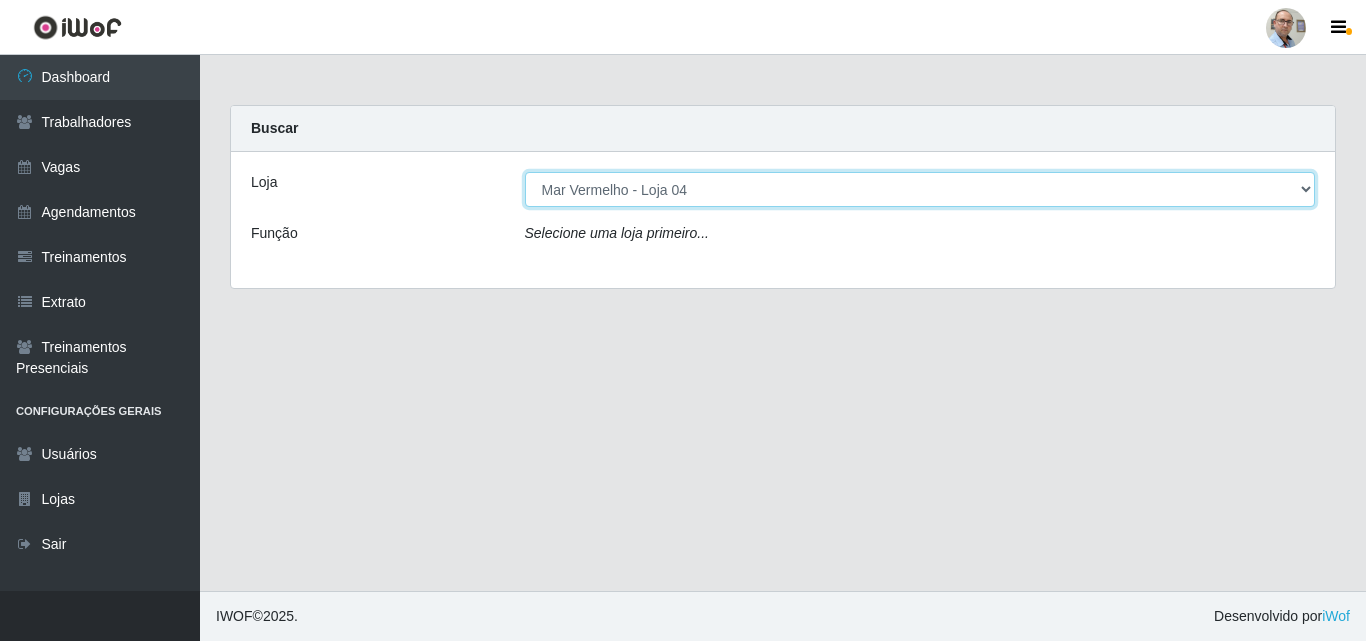click on "[Selecione...] Mar Vermelho - Loja 04" at bounding box center (920, 189) 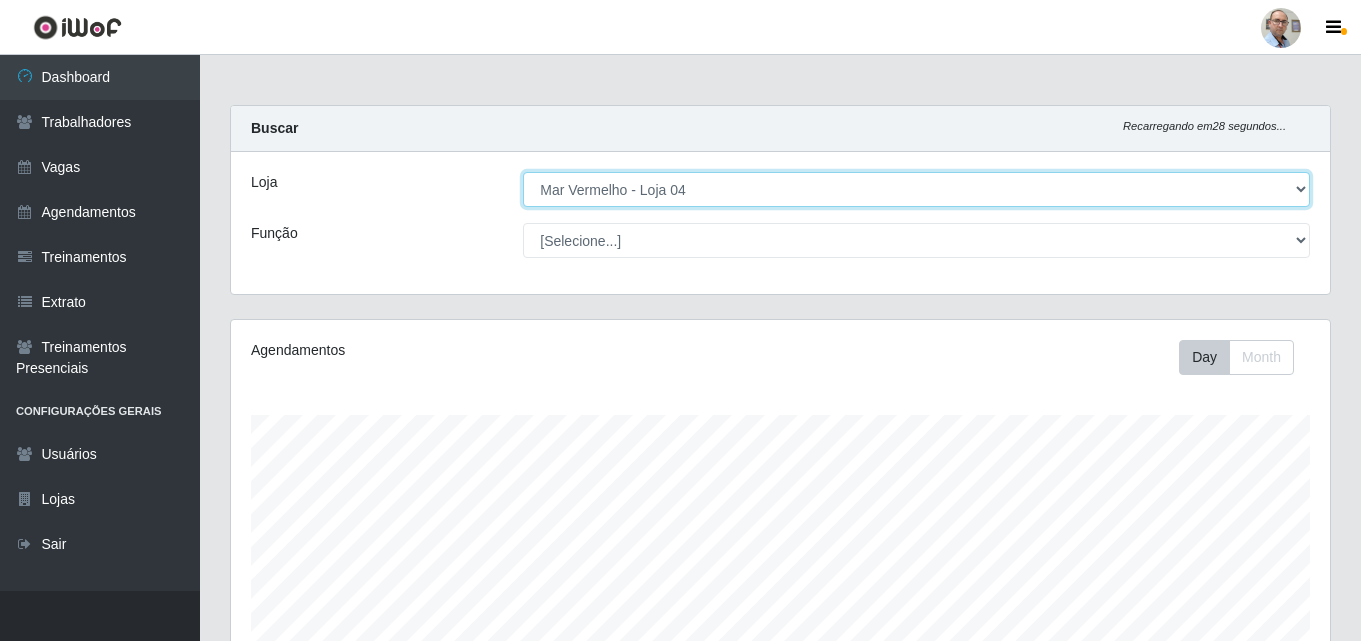 scroll, scrollTop: 999585, scrollLeft: 998901, axis: both 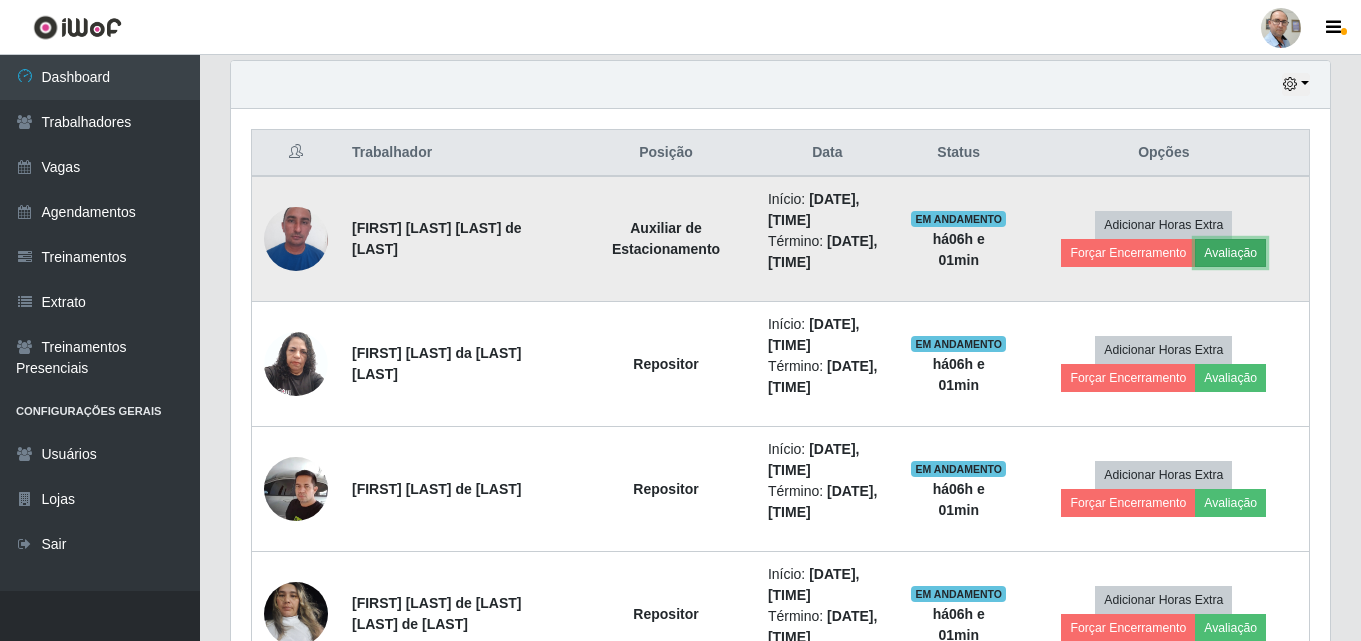 click on "Avaliação" at bounding box center [1230, 253] 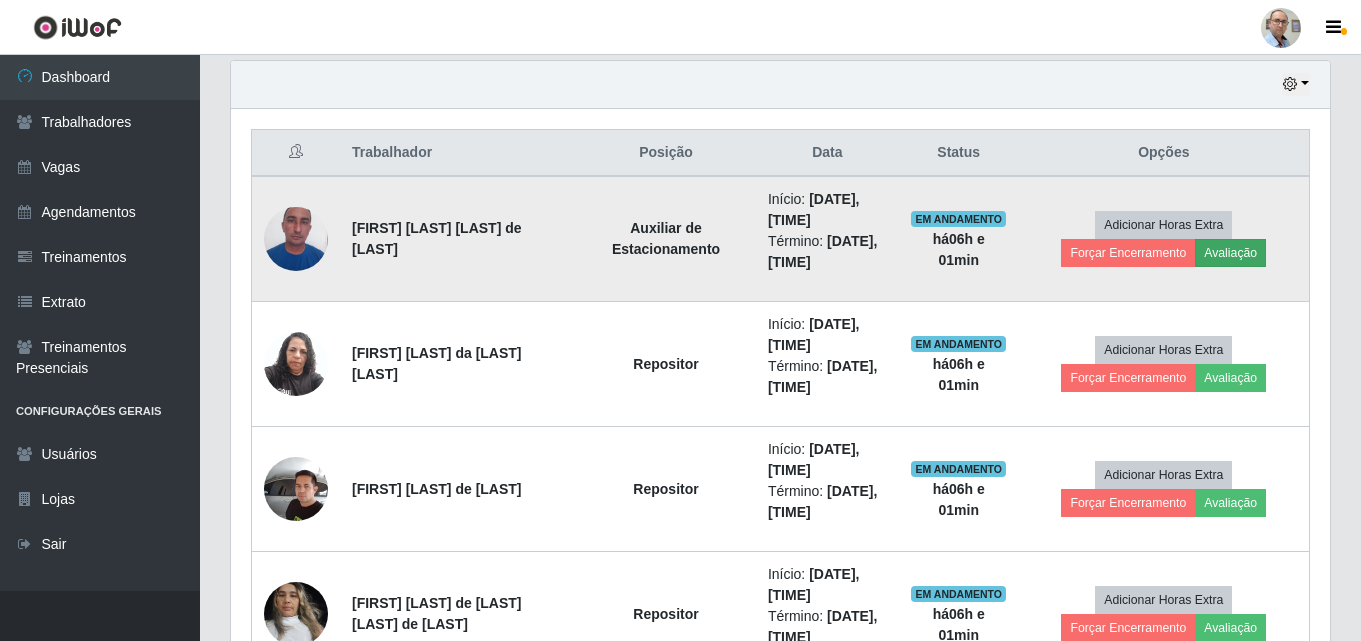 scroll, scrollTop: 999585, scrollLeft: 998911, axis: both 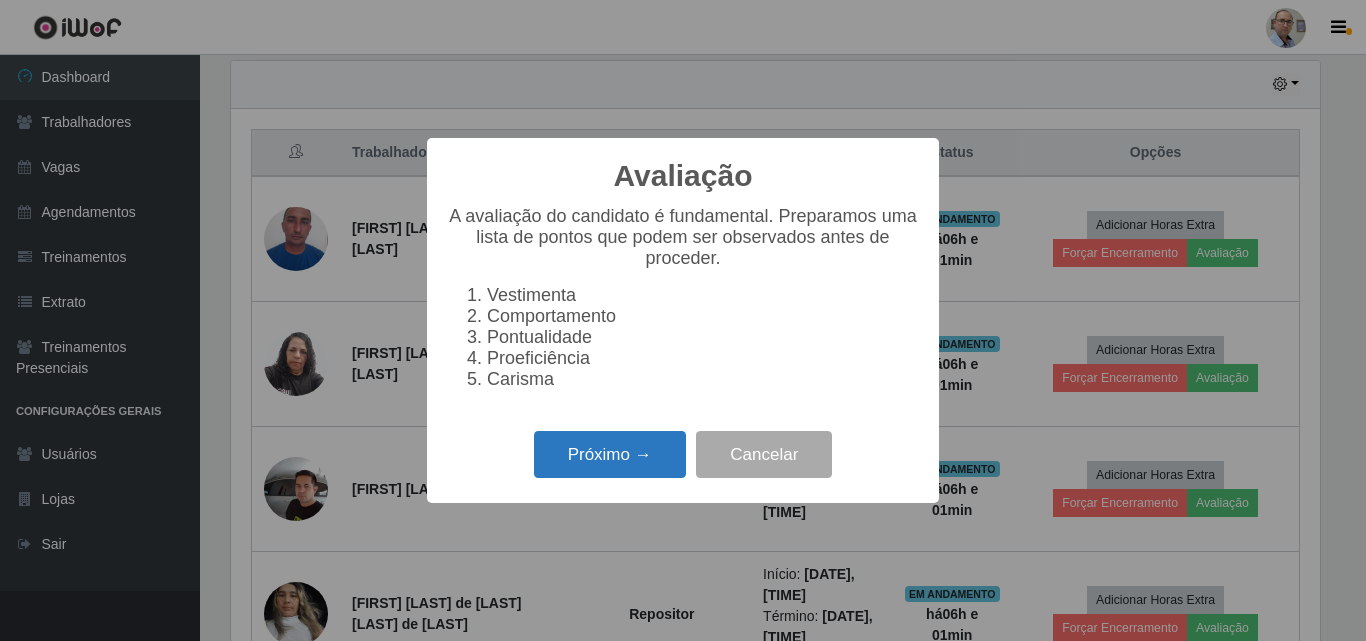 click on "Próximo →" at bounding box center [610, 454] 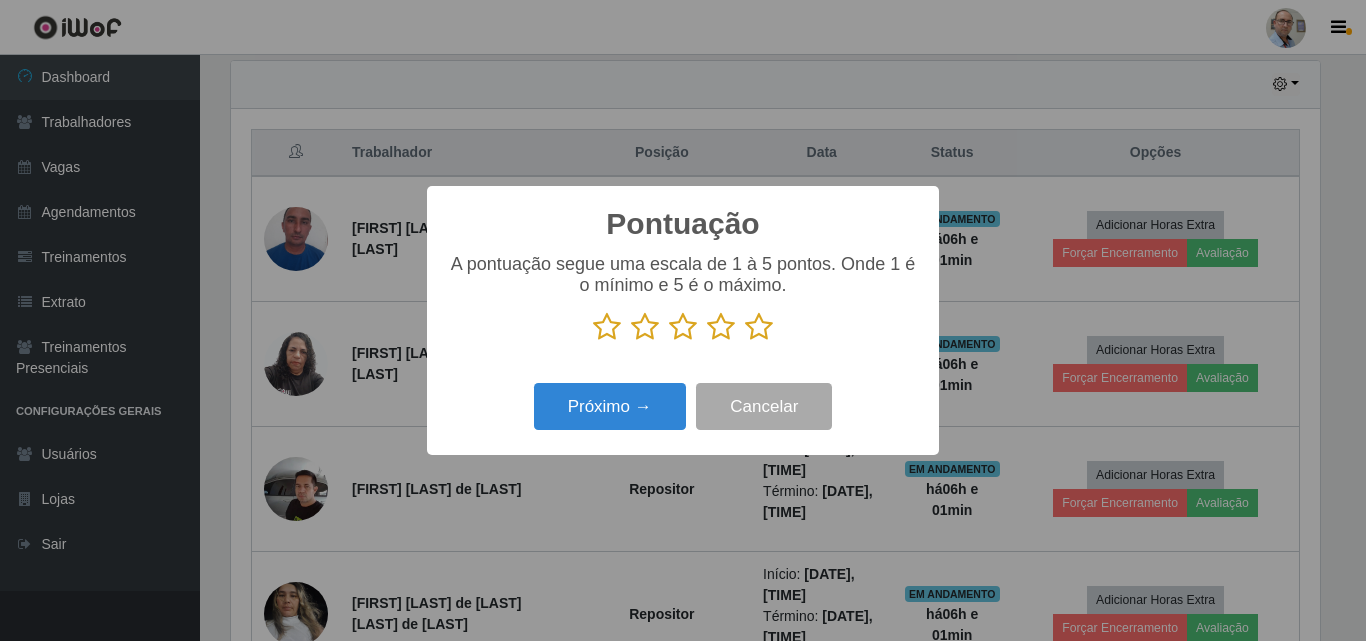 click at bounding box center [683, 327] 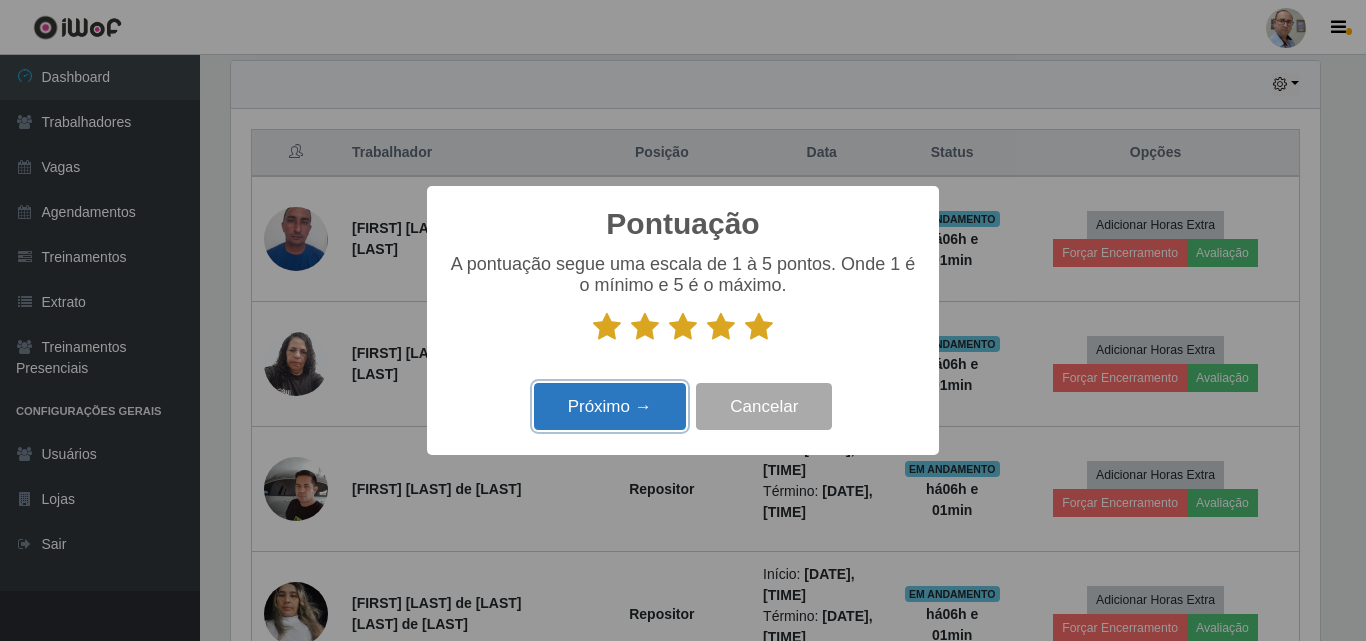 click on "Próximo →" at bounding box center [610, 406] 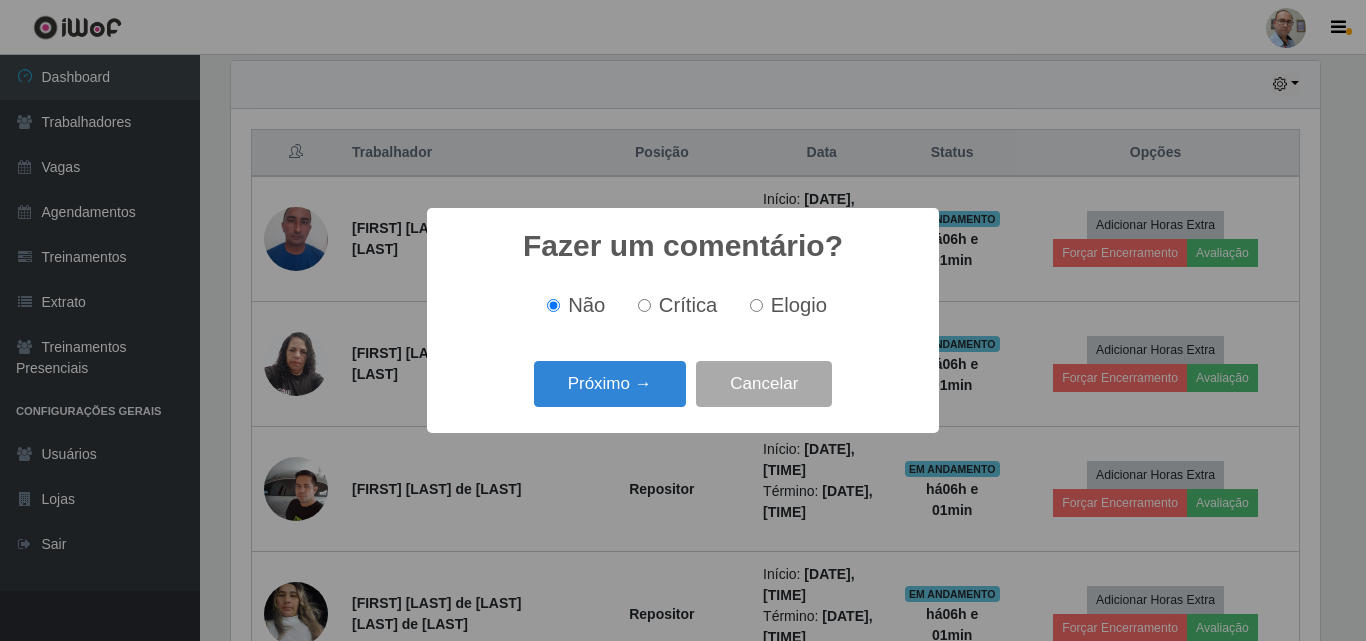 scroll, scrollTop: 999585, scrollLeft: 998911, axis: both 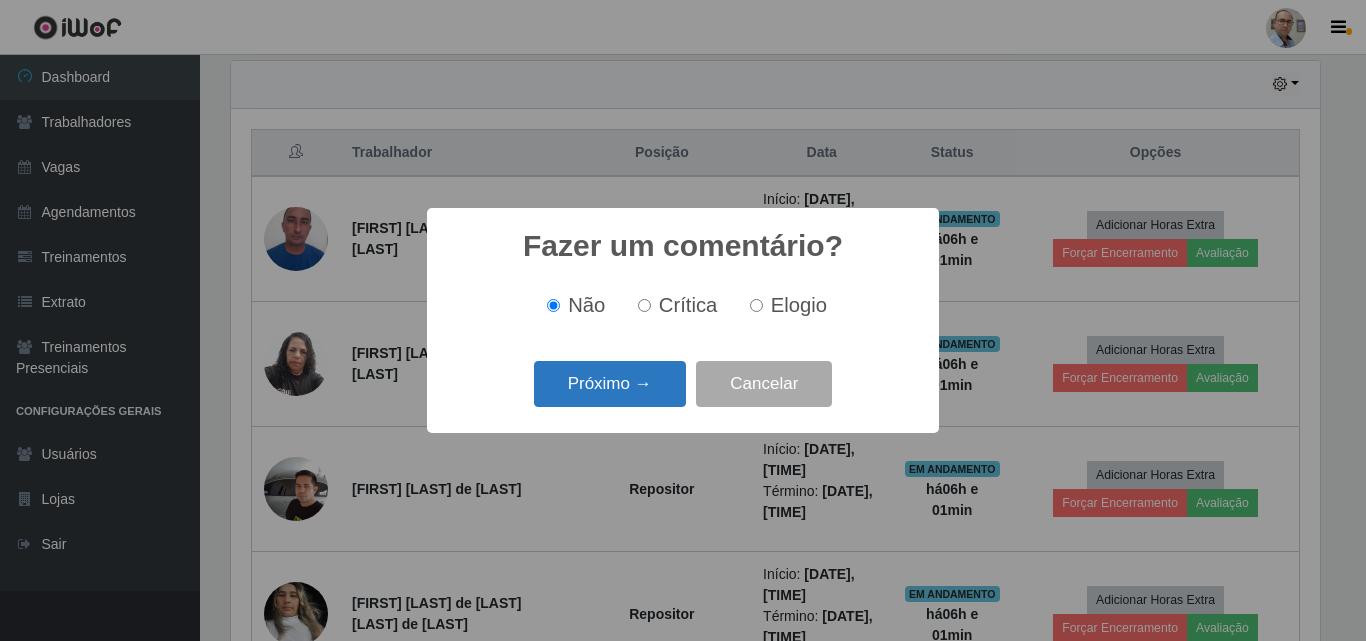 click on "Próximo →" at bounding box center [610, 384] 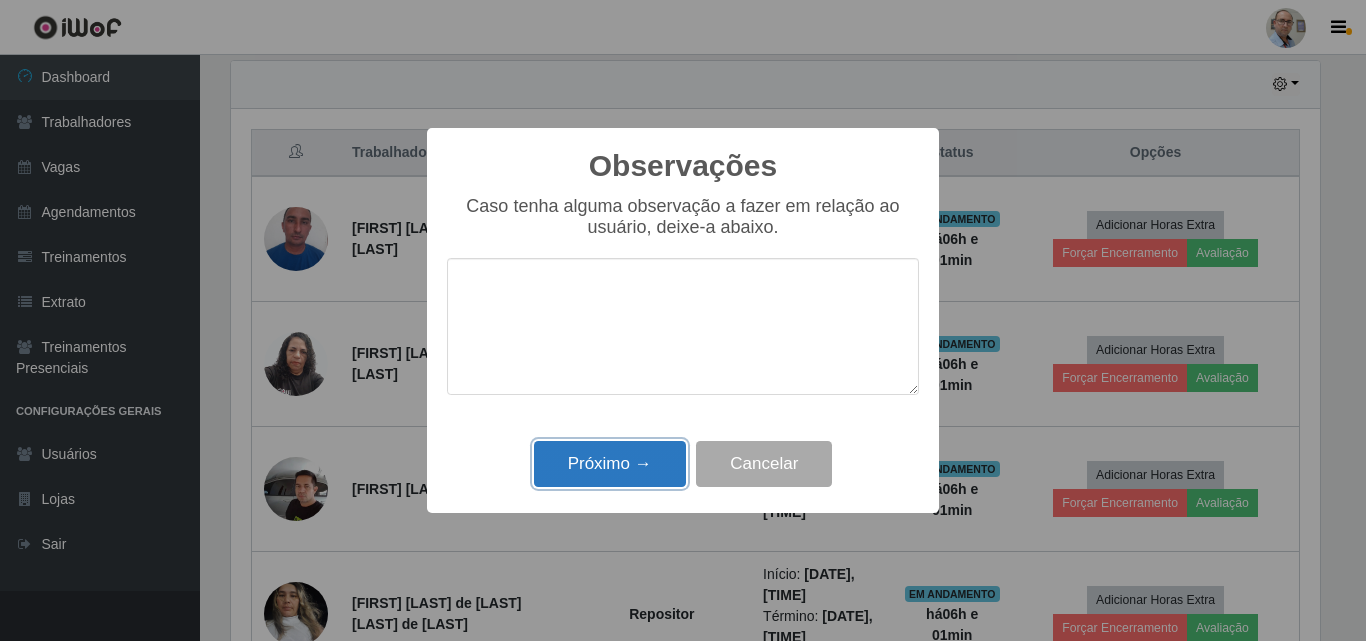 click on "Próximo →" at bounding box center [610, 464] 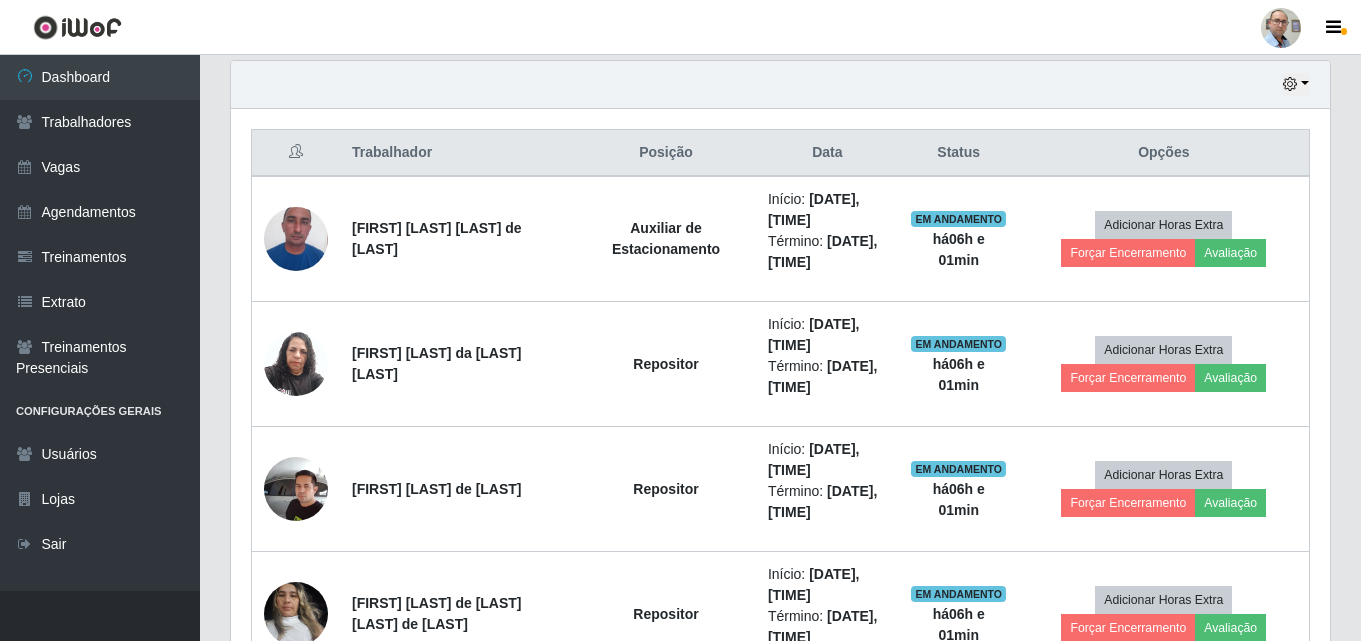 scroll, scrollTop: 999585, scrollLeft: 998901, axis: both 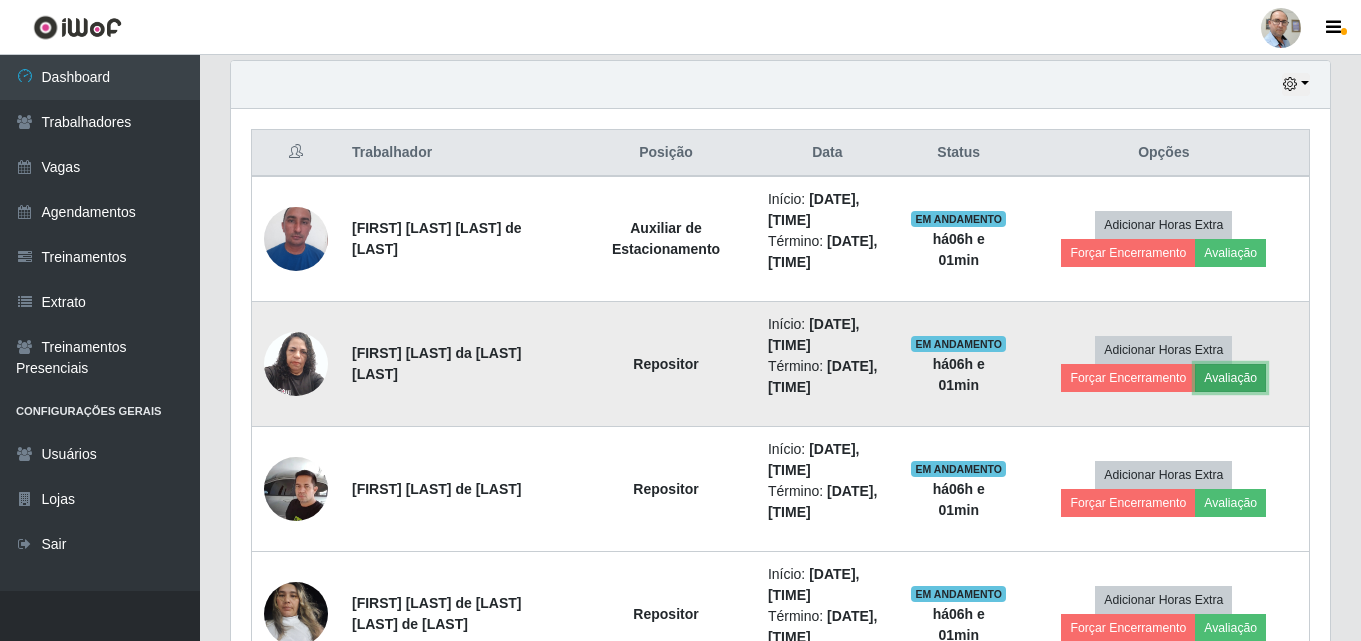 click on "Avaliação" at bounding box center [1230, 378] 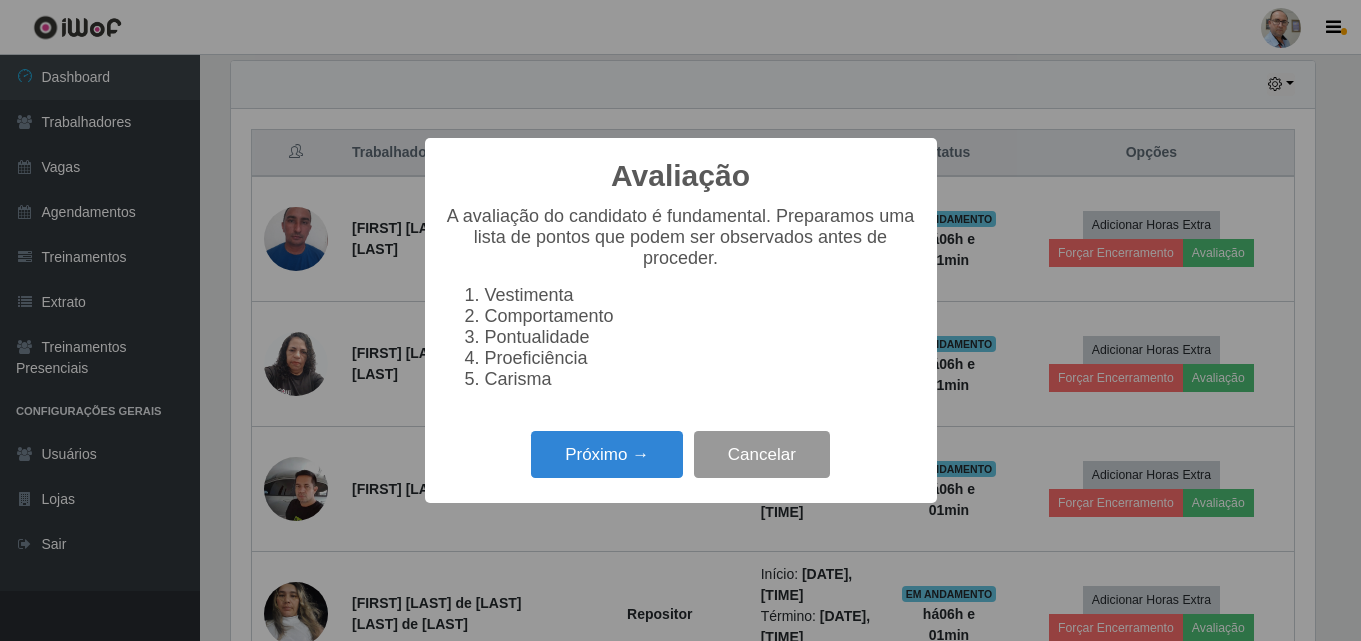 scroll, scrollTop: 999585, scrollLeft: 998911, axis: both 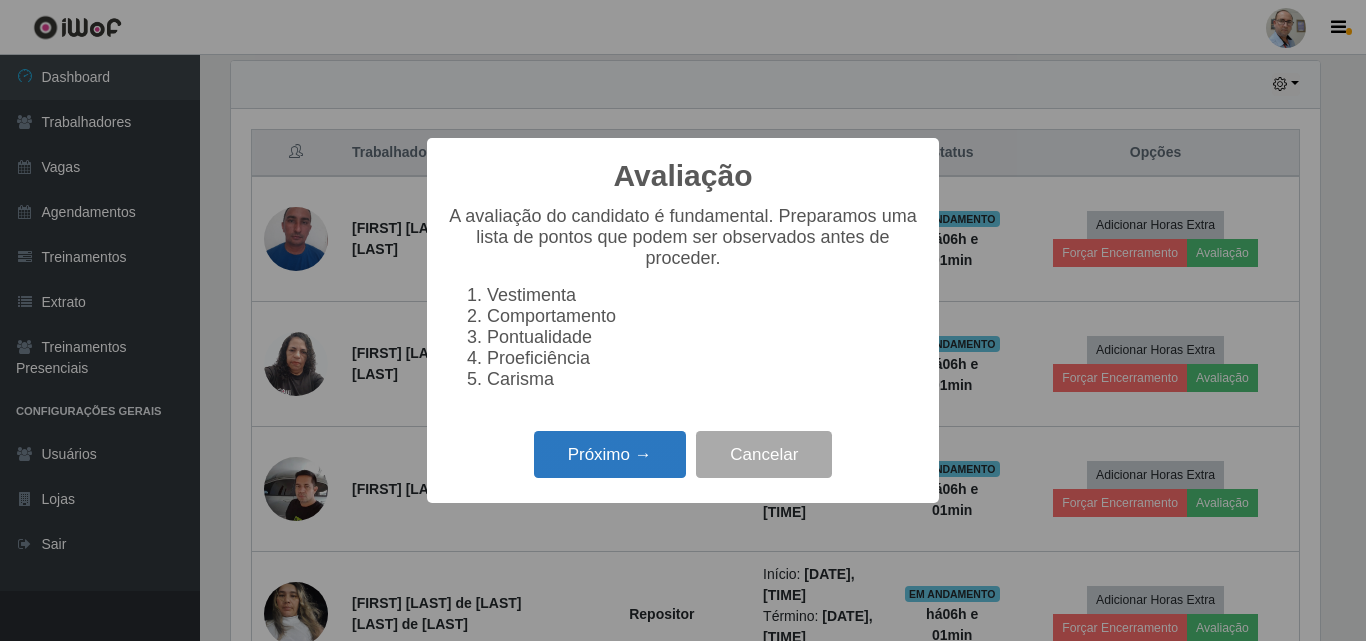 click on "Próximo →" at bounding box center [610, 454] 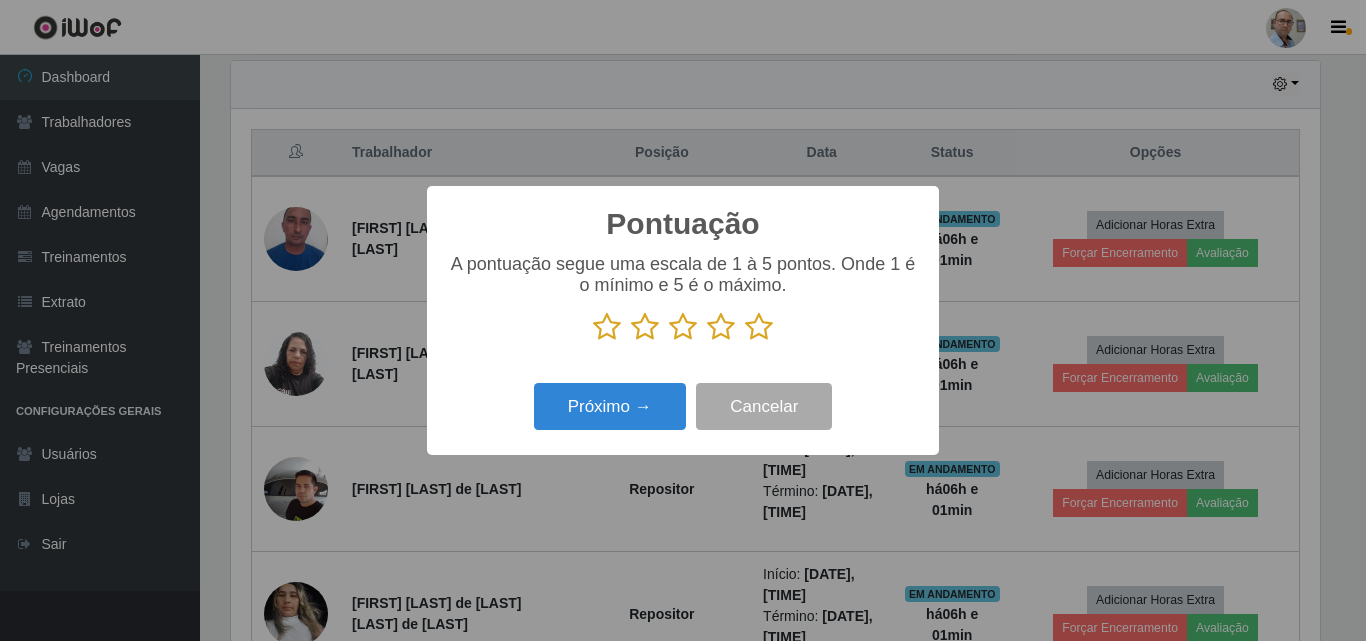 click at bounding box center [759, 327] 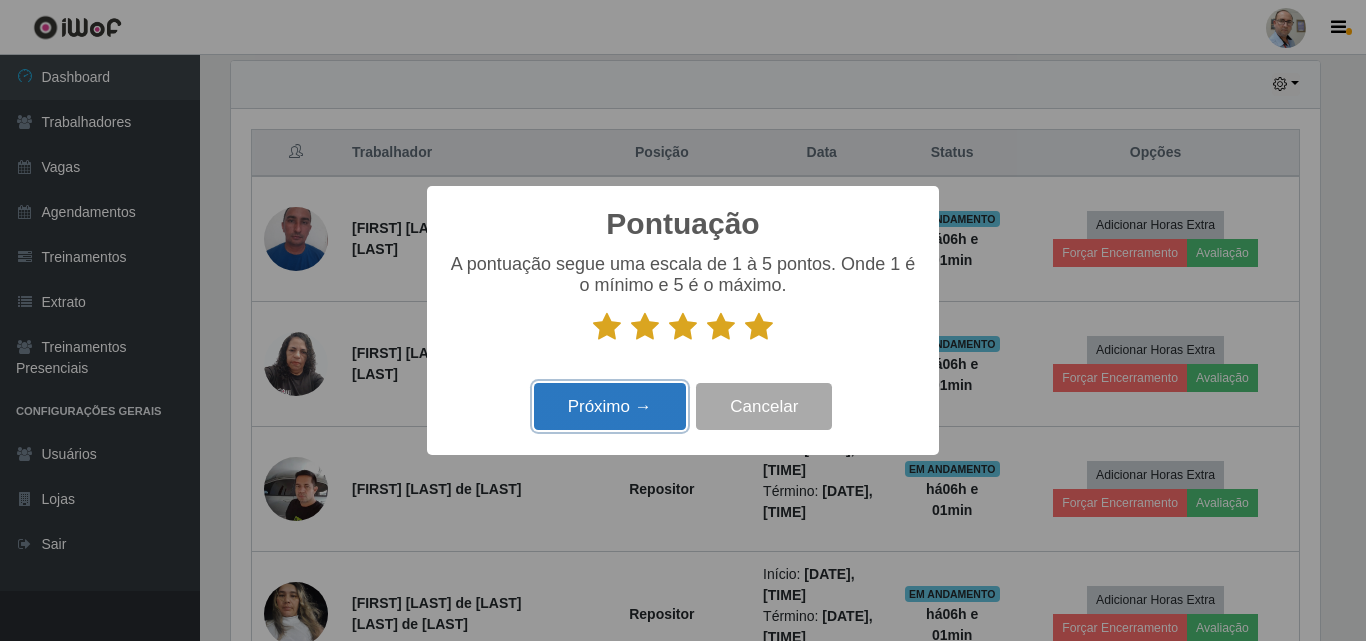 click on "Próximo →" at bounding box center [610, 406] 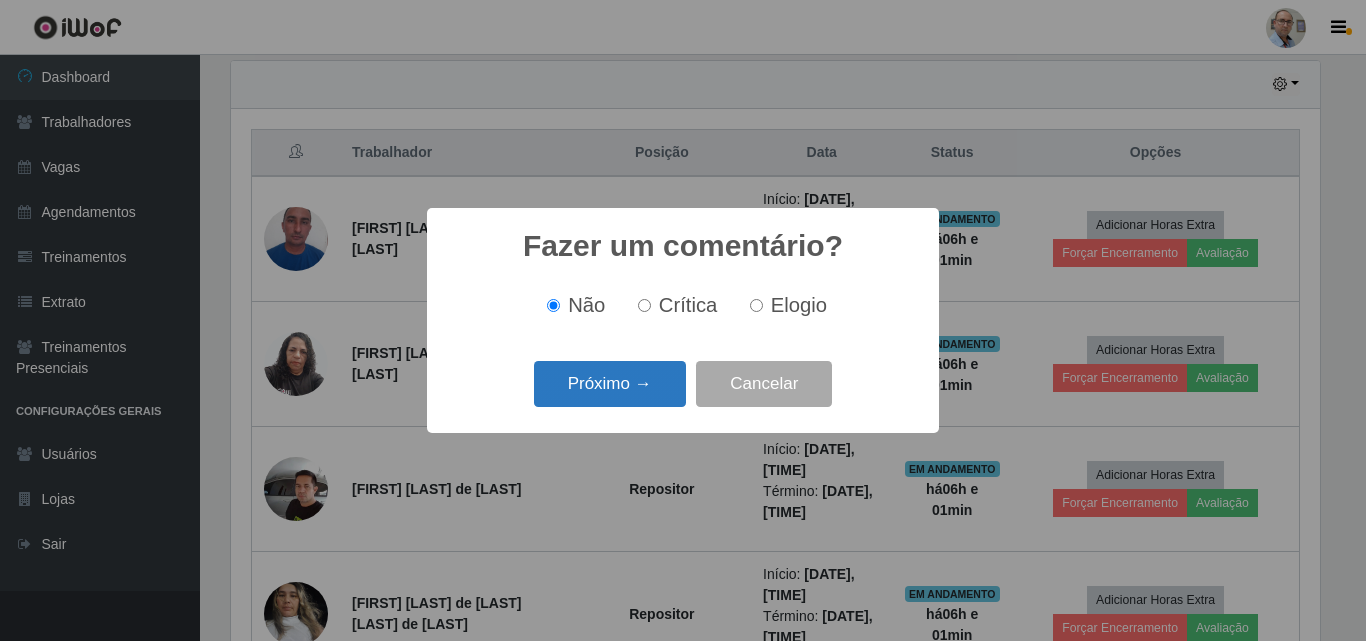click on "Próximo →" at bounding box center (610, 384) 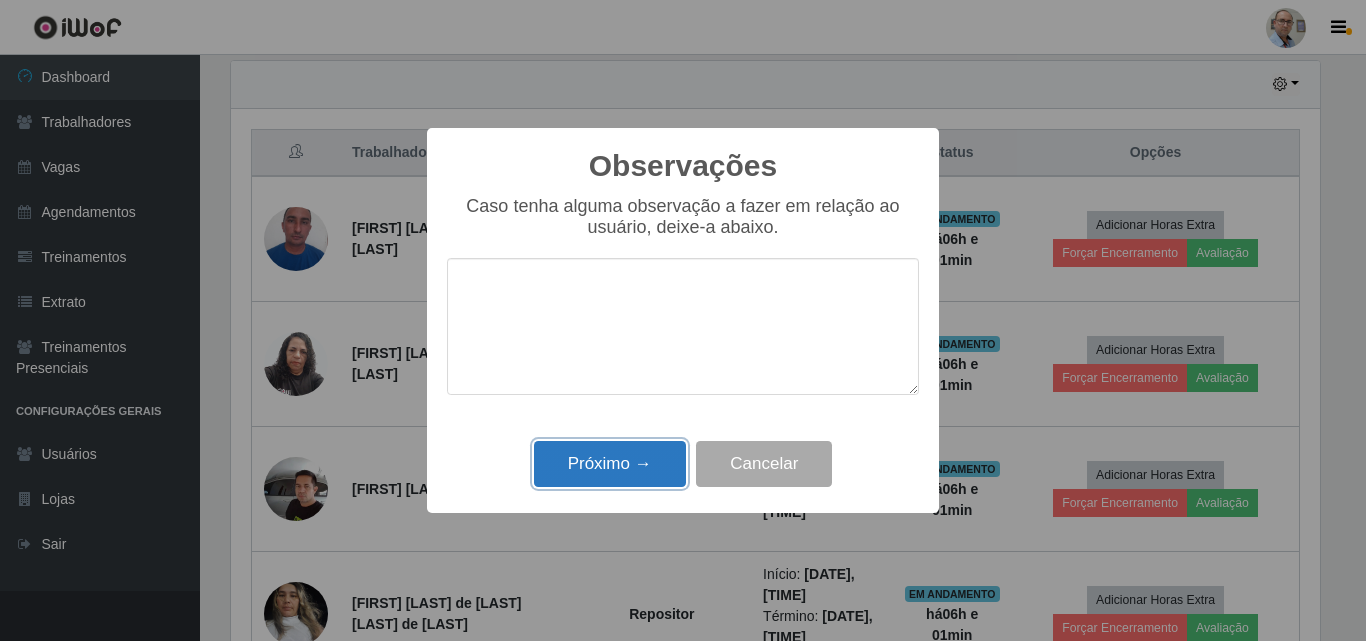 click on "Próximo →" at bounding box center (610, 464) 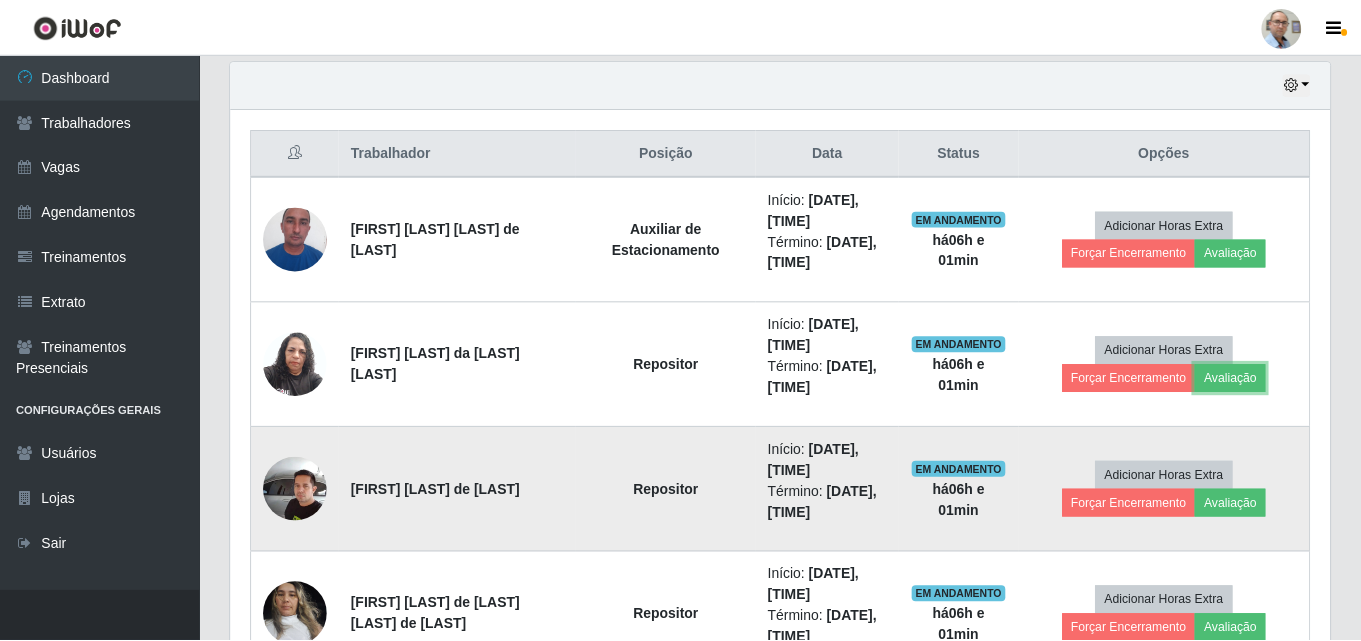 scroll, scrollTop: 999585, scrollLeft: 998901, axis: both 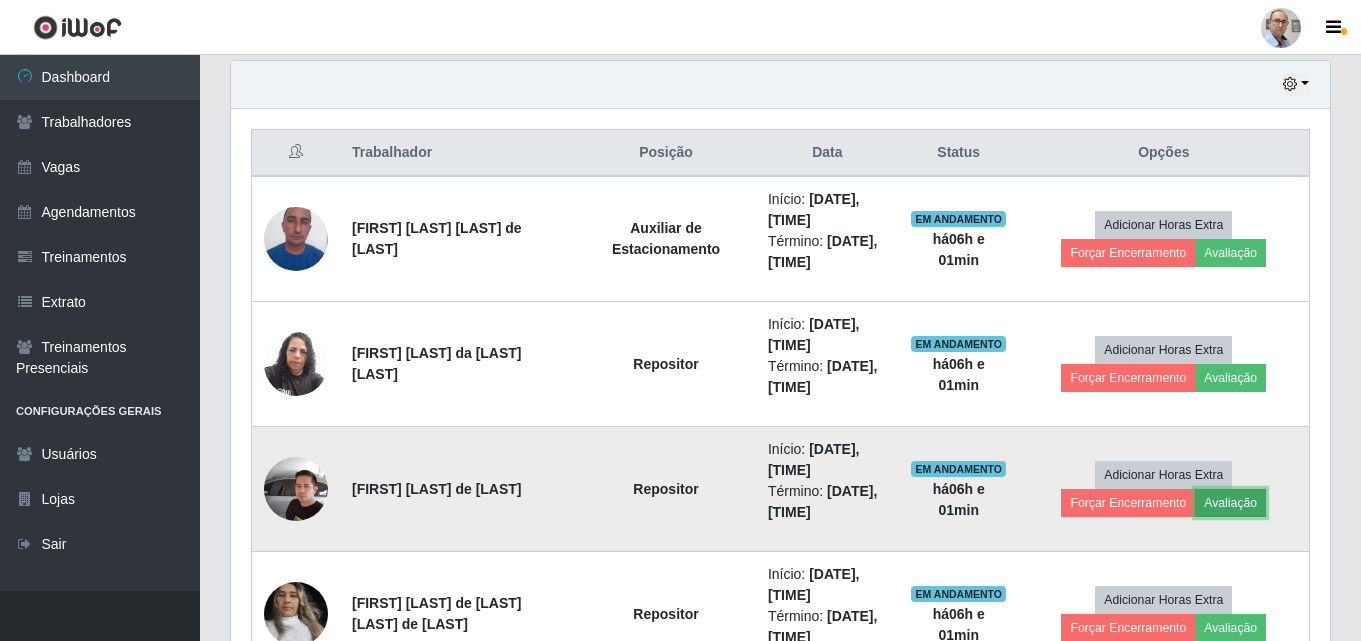 click on "Avaliação" at bounding box center [1230, 503] 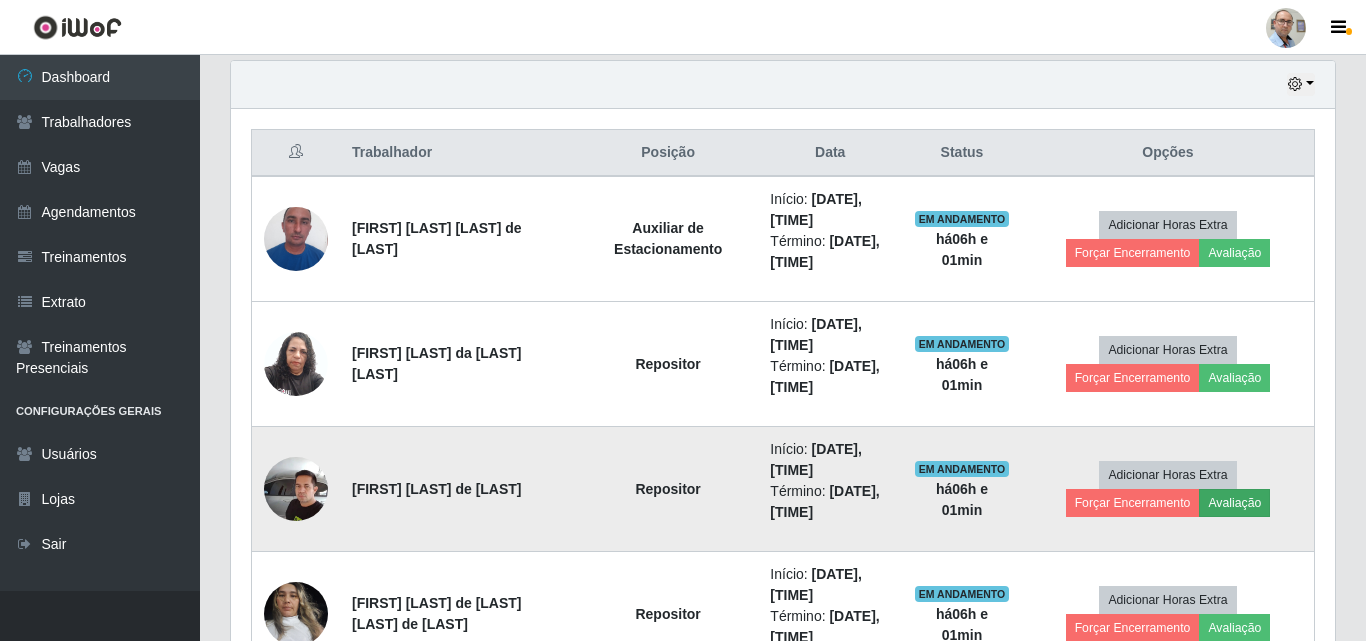 scroll, scrollTop: 999585, scrollLeft: 998911, axis: both 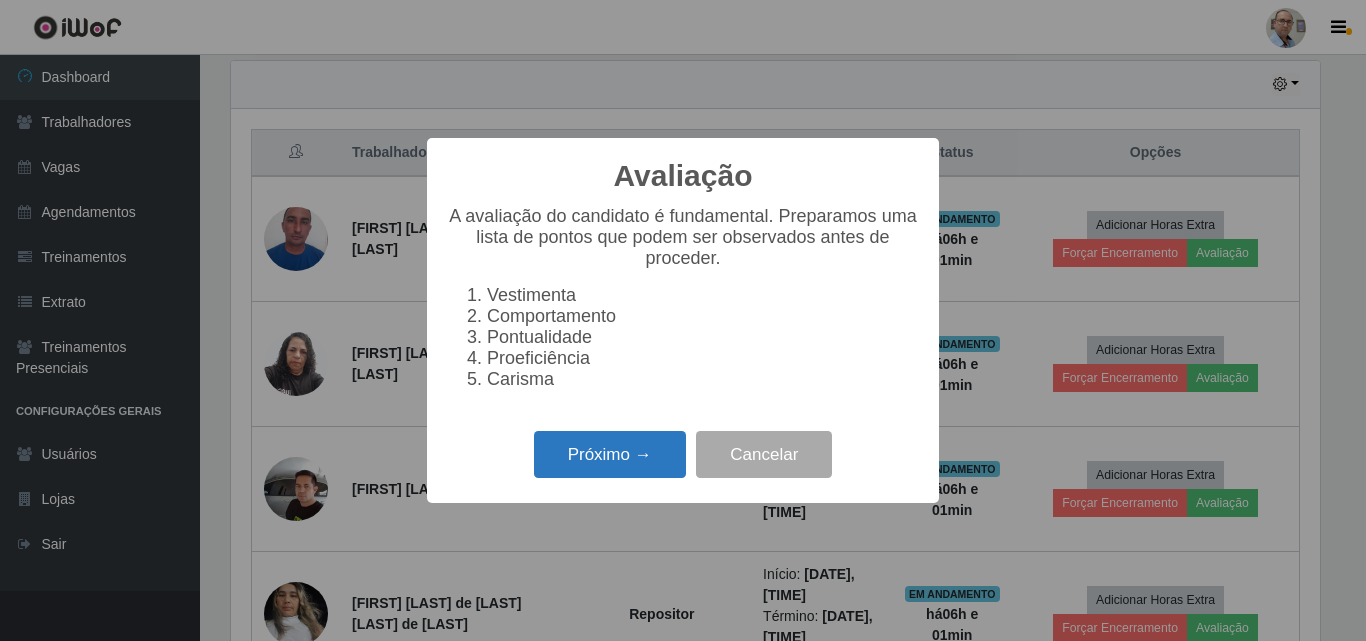 click on "Próximo →" at bounding box center [610, 454] 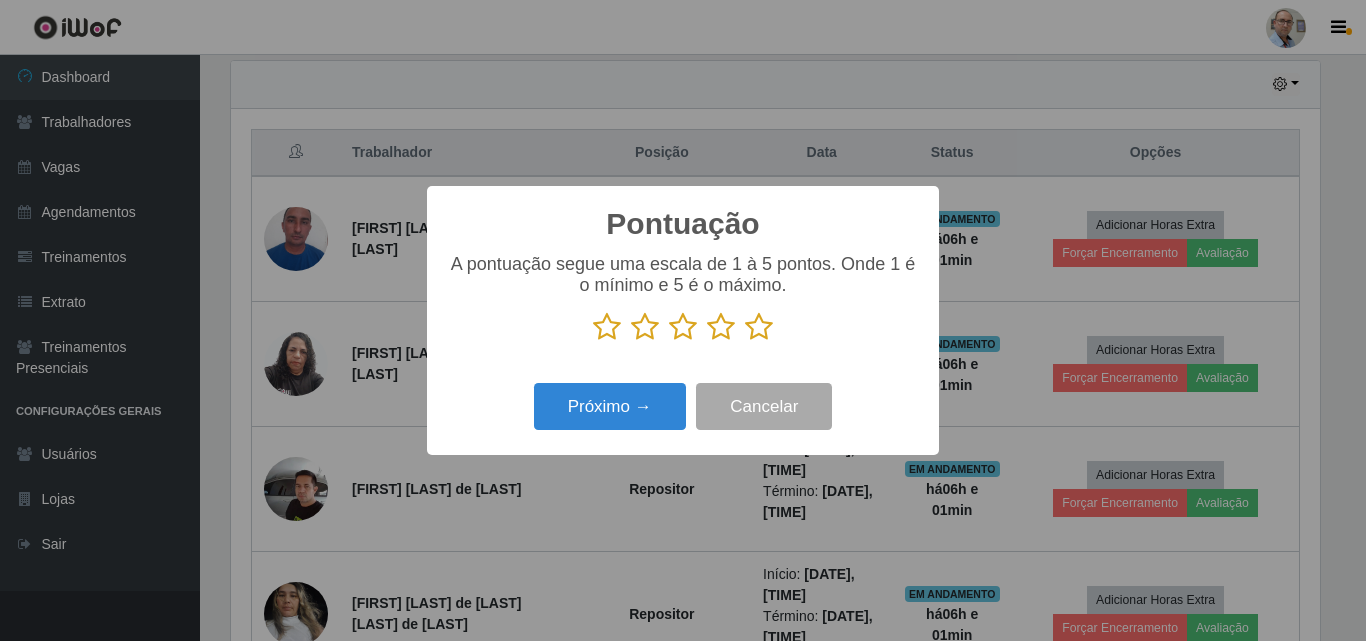 click at bounding box center (759, 327) 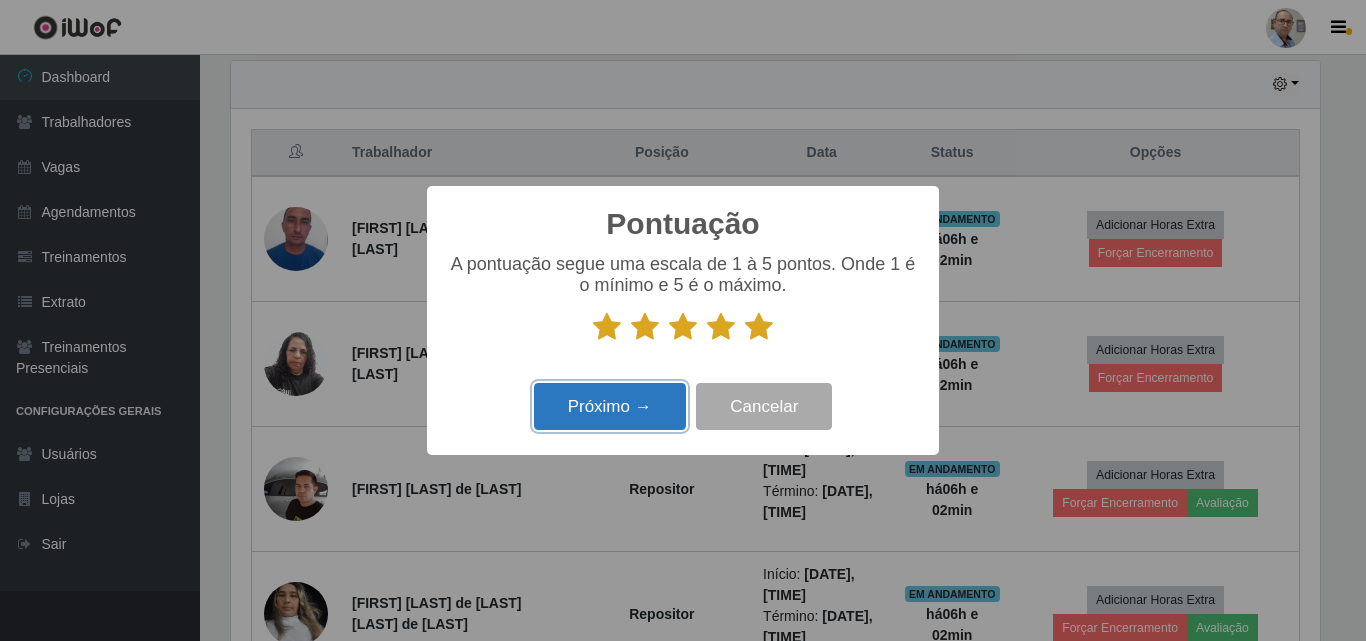 click on "Próximo →" at bounding box center (610, 406) 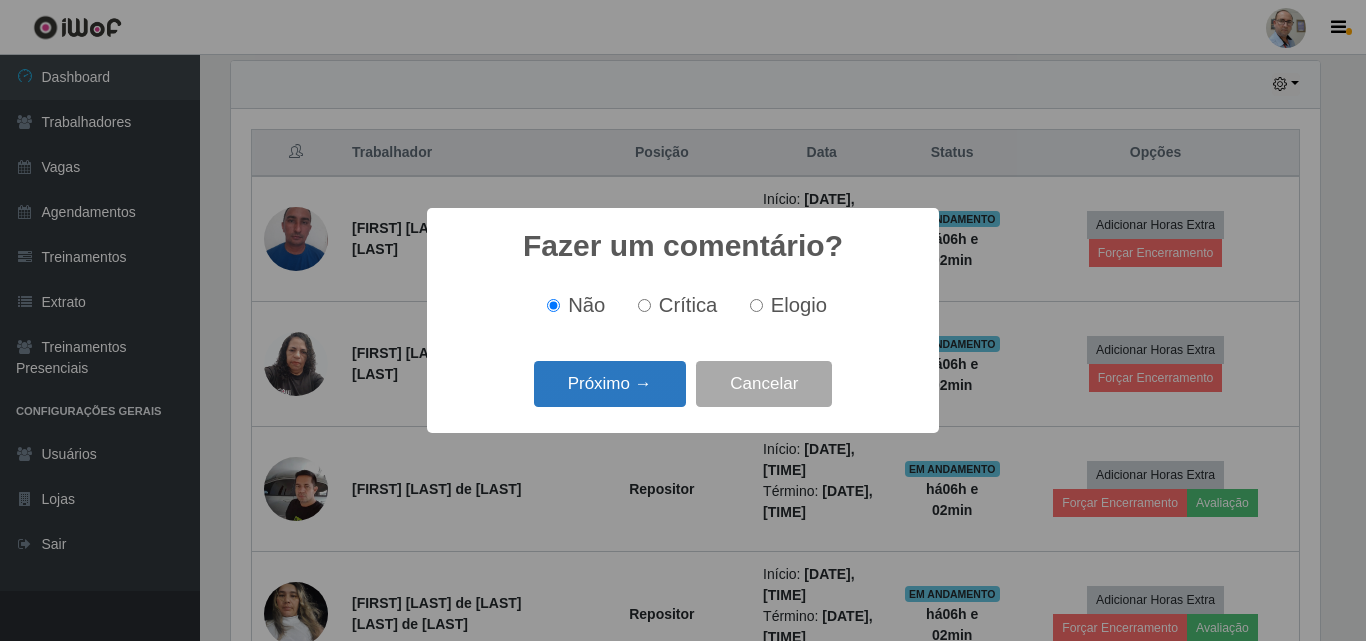 click on "Próximo →" at bounding box center [610, 384] 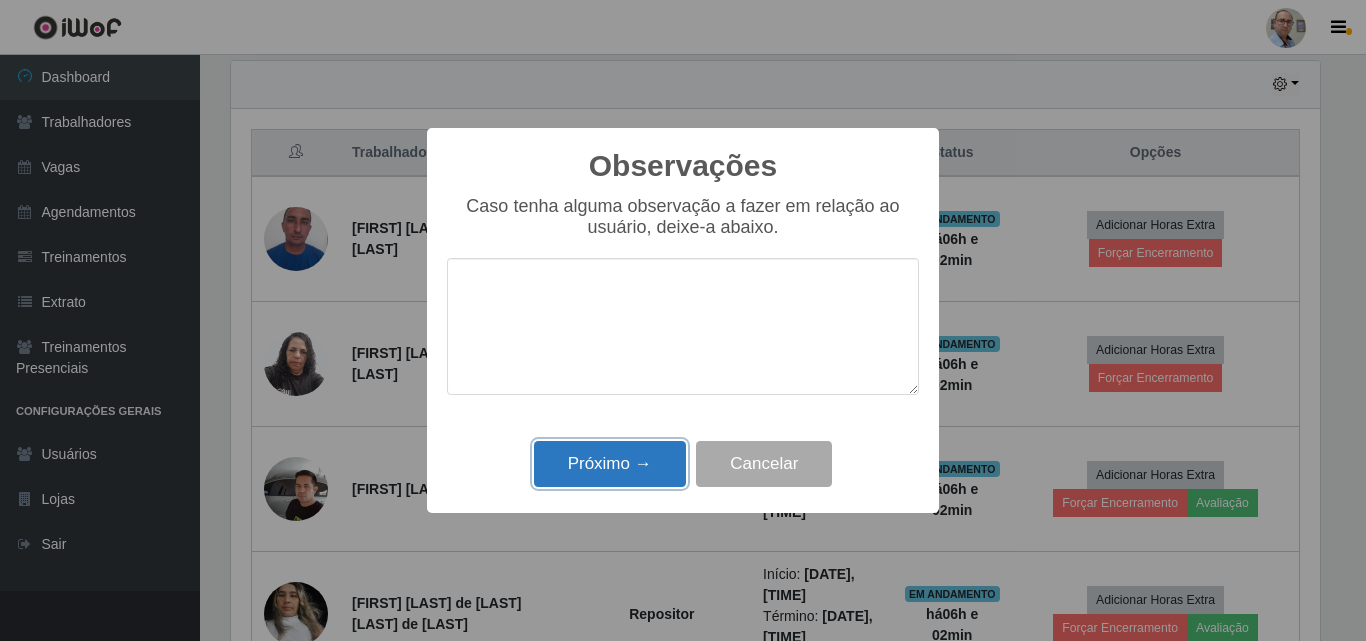 click on "Próximo →" at bounding box center (610, 464) 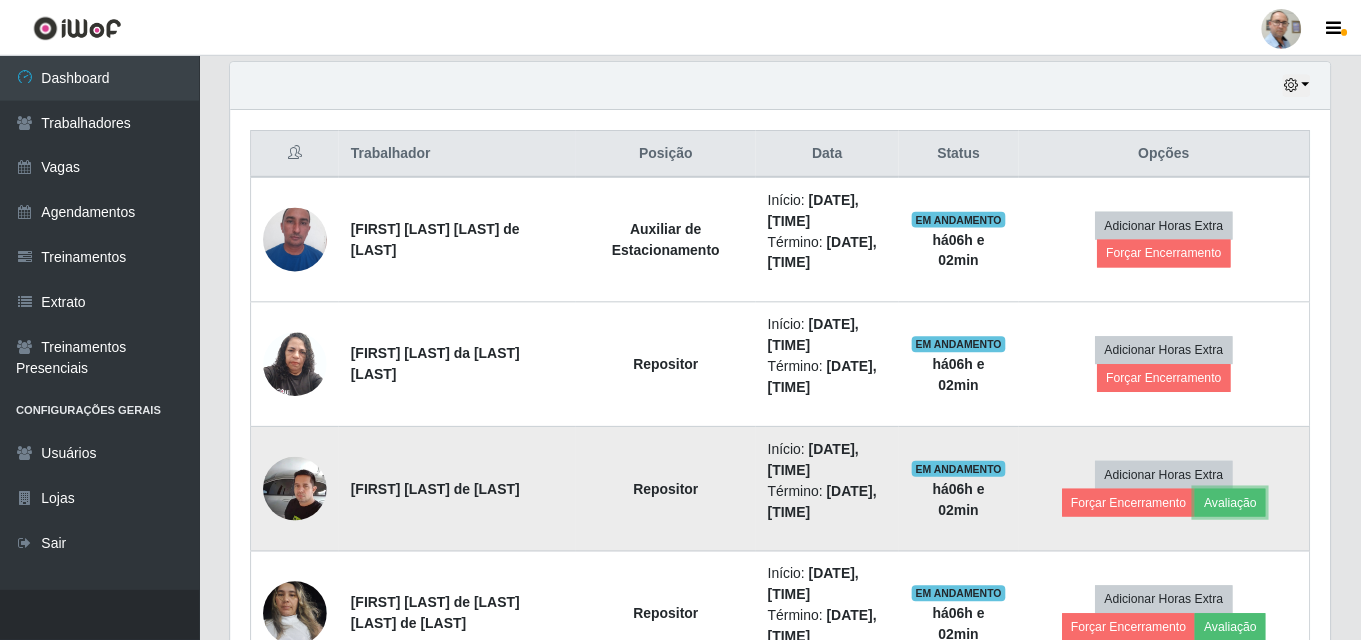 scroll, scrollTop: 999585, scrollLeft: 998901, axis: both 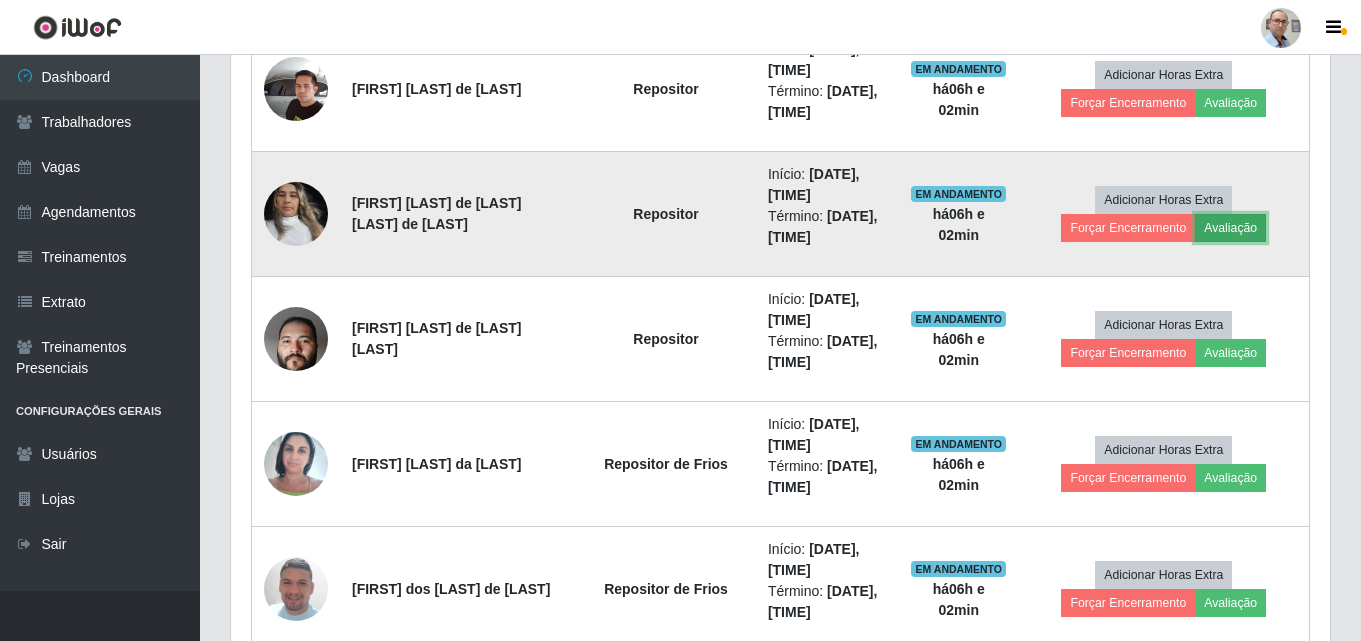 click on "Avaliação" at bounding box center [1230, 228] 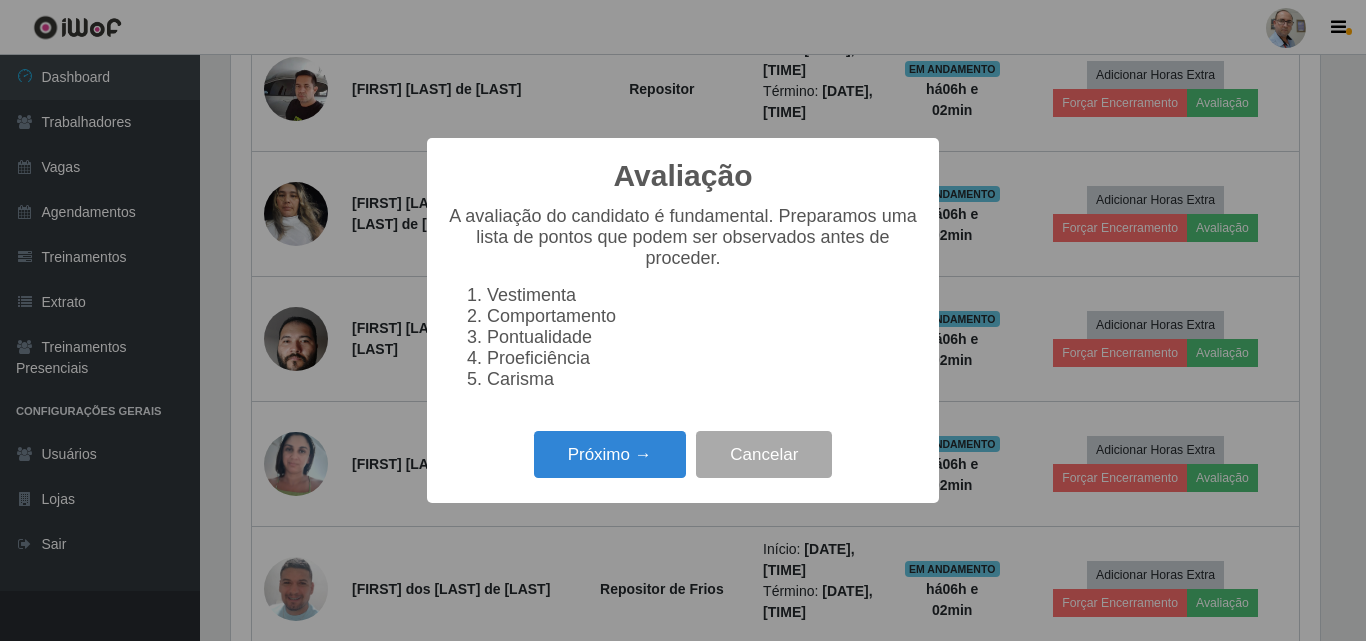 scroll, scrollTop: 999585, scrollLeft: 998911, axis: both 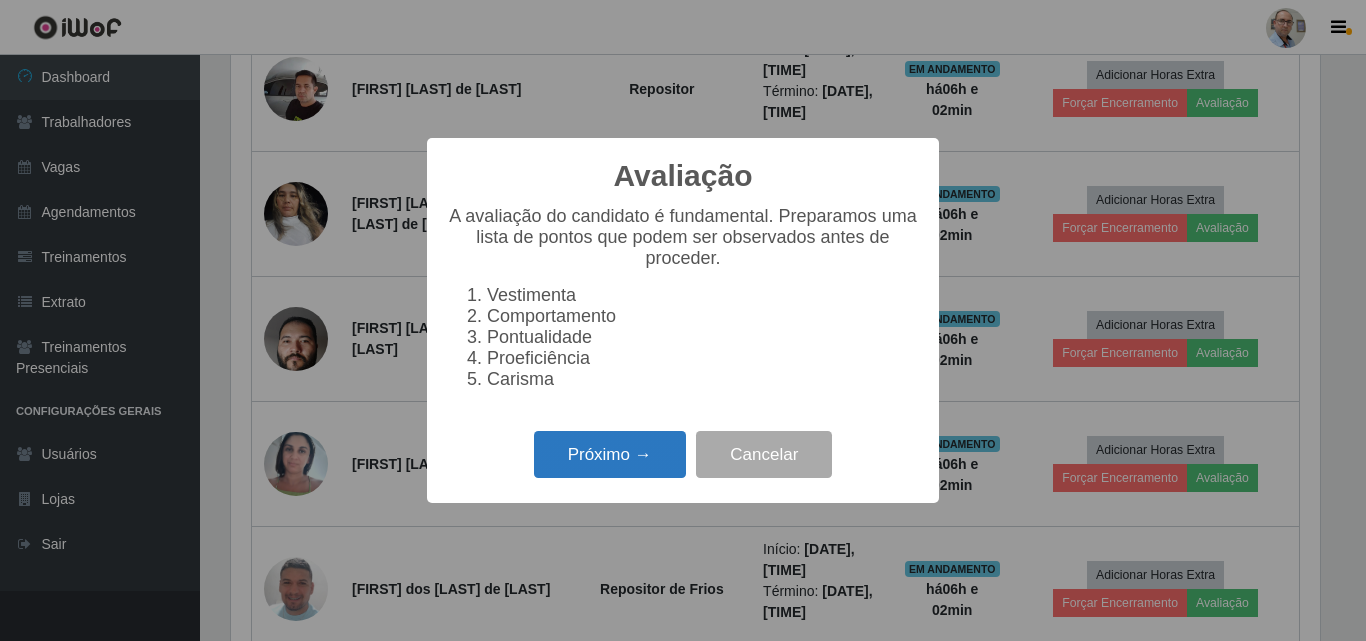 click on "Próximo →" at bounding box center (610, 454) 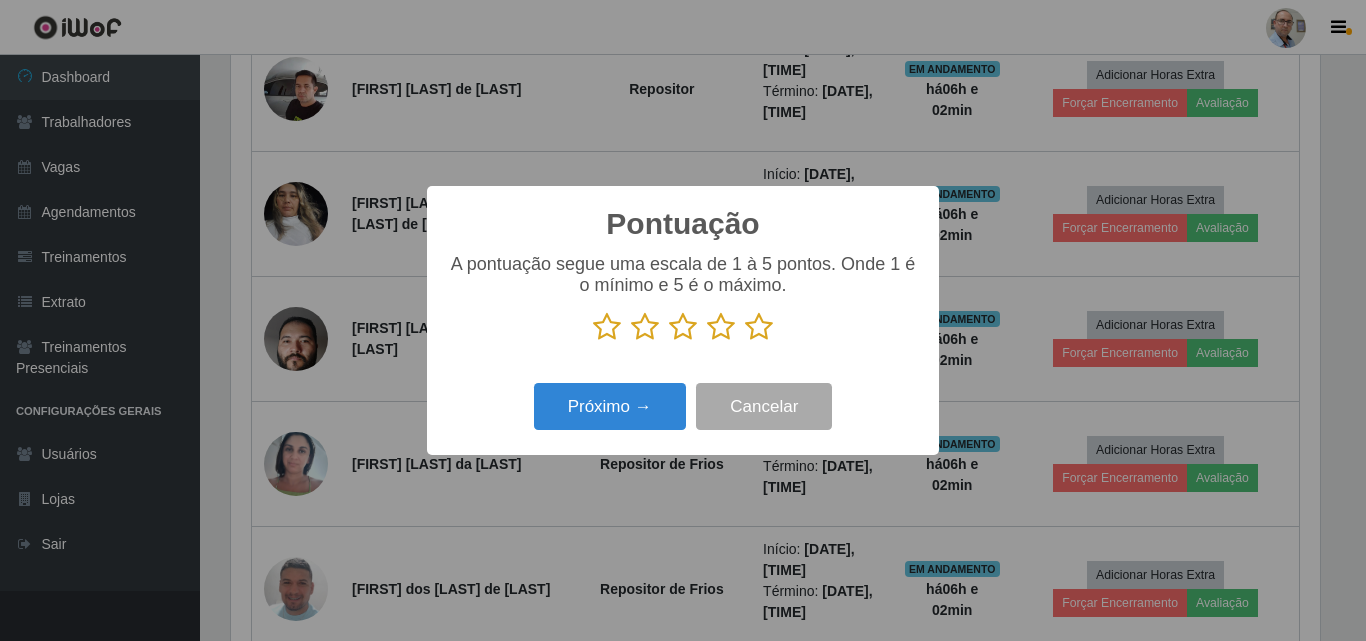 click at bounding box center [759, 327] 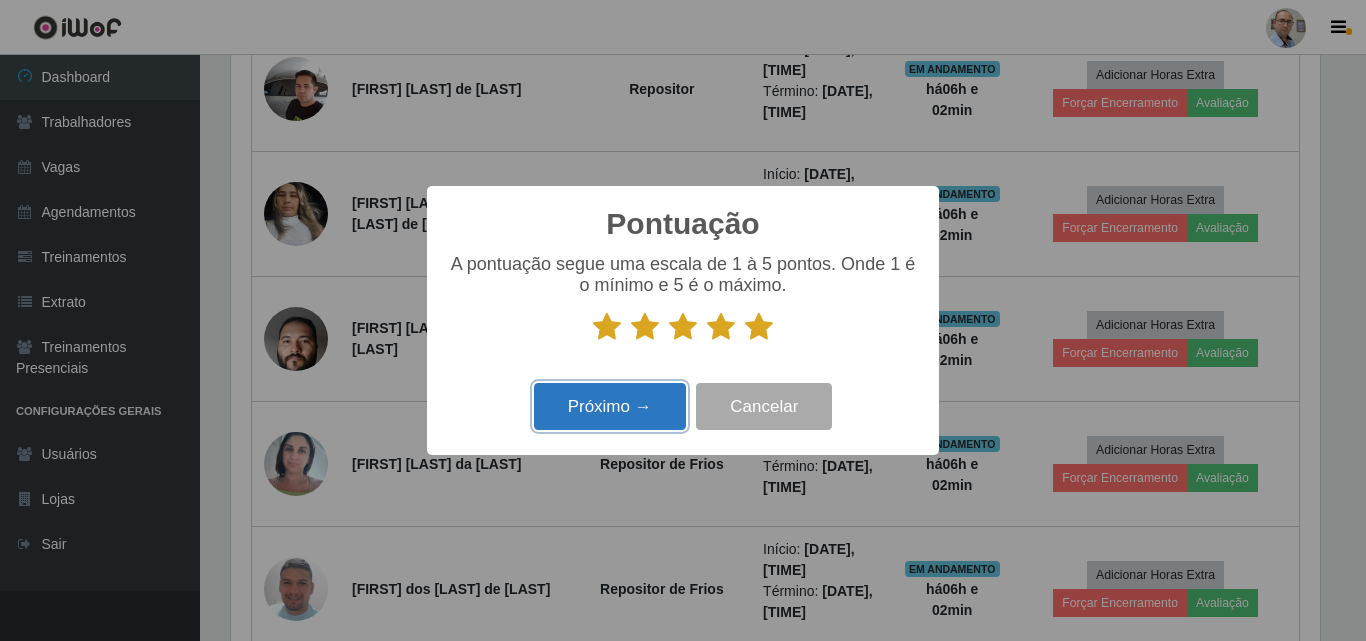 click on "Próximo →" at bounding box center (610, 406) 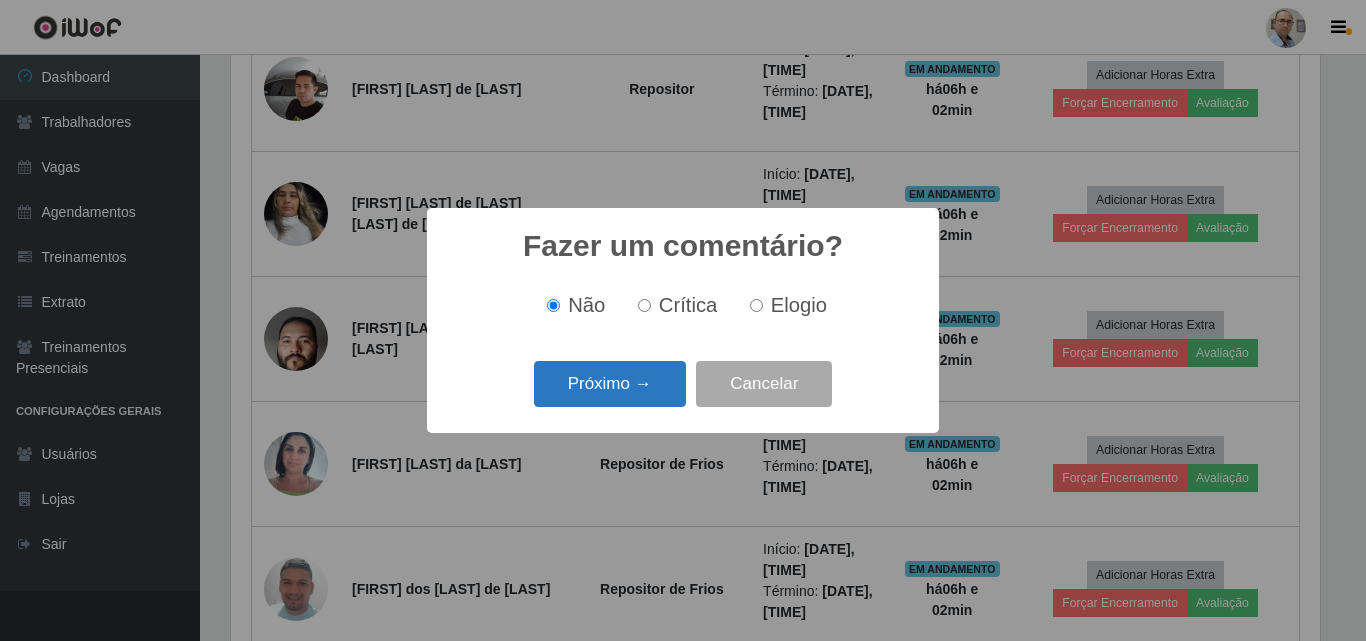 click on "Próximo →" at bounding box center (610, 384) 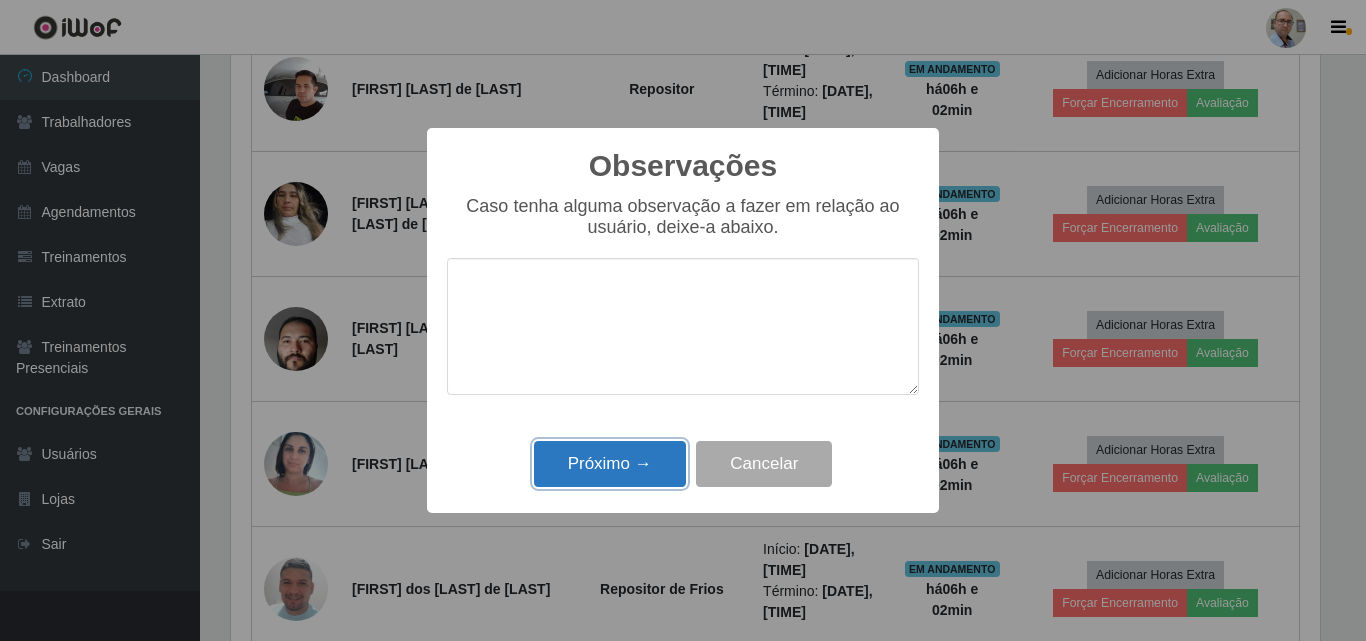 click on "Próximo →" at bounding box center (610, 464) 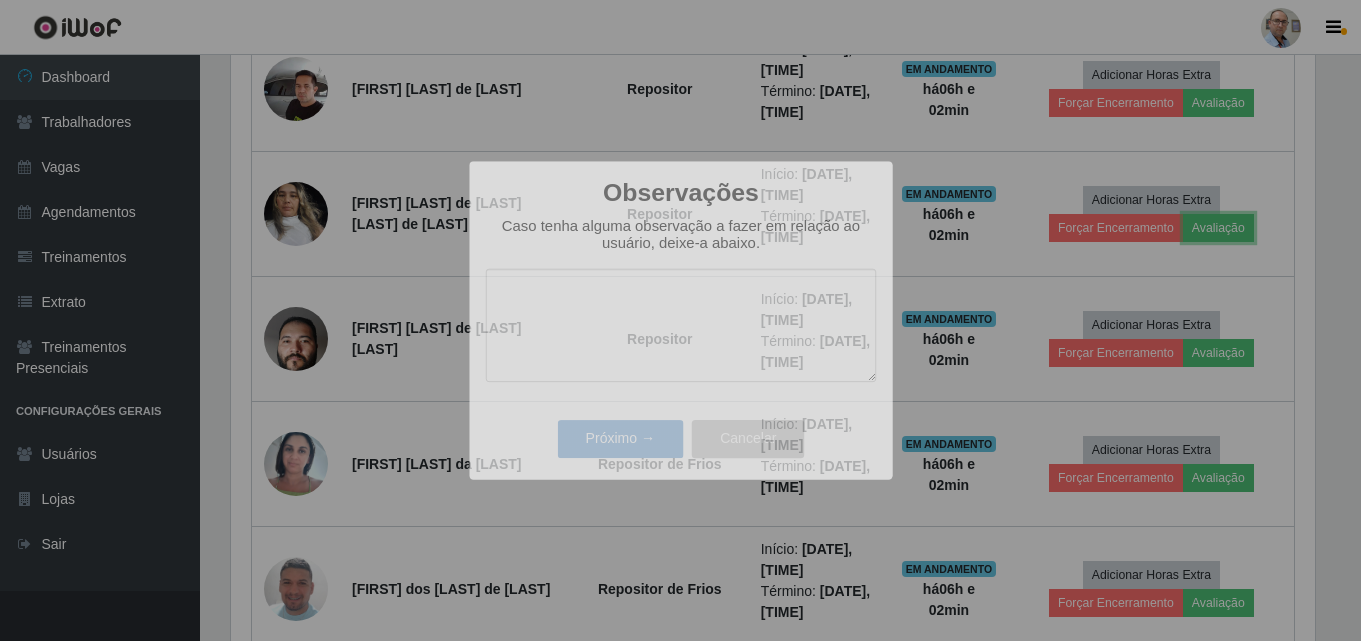 scroll, scrollTop: 999585, scrollLeft: 998901, axis: both 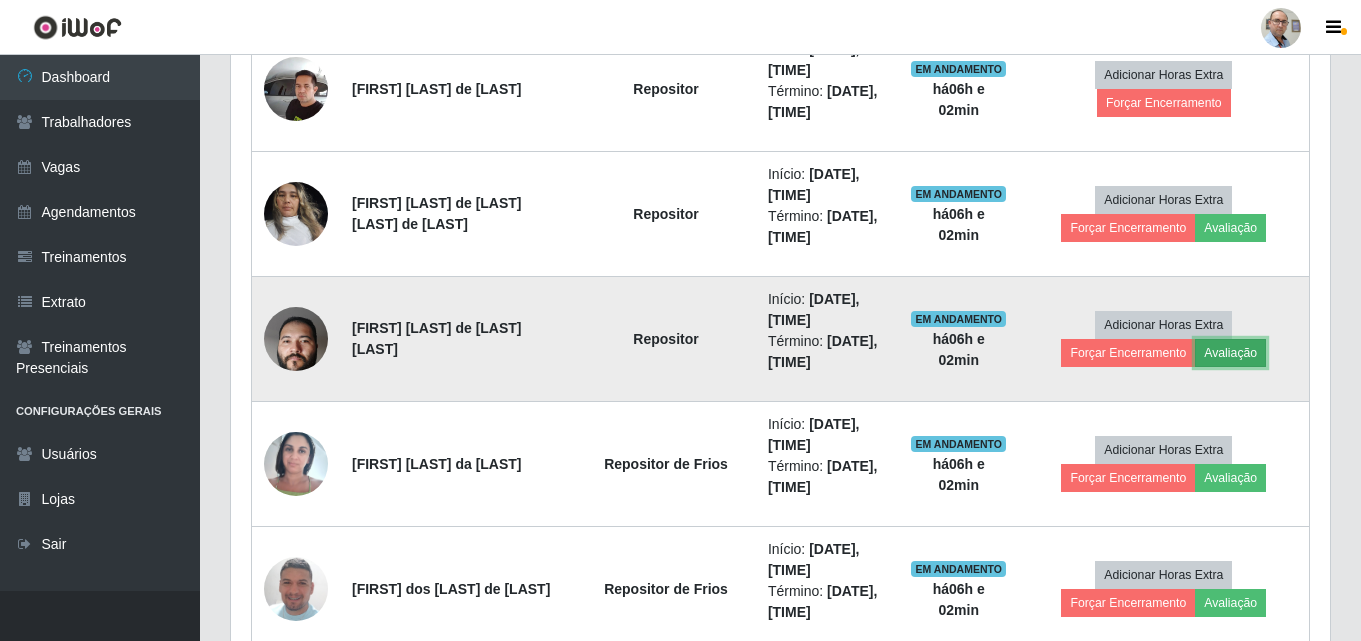 click on "Avaliação" at bounding box center [1230, 353] 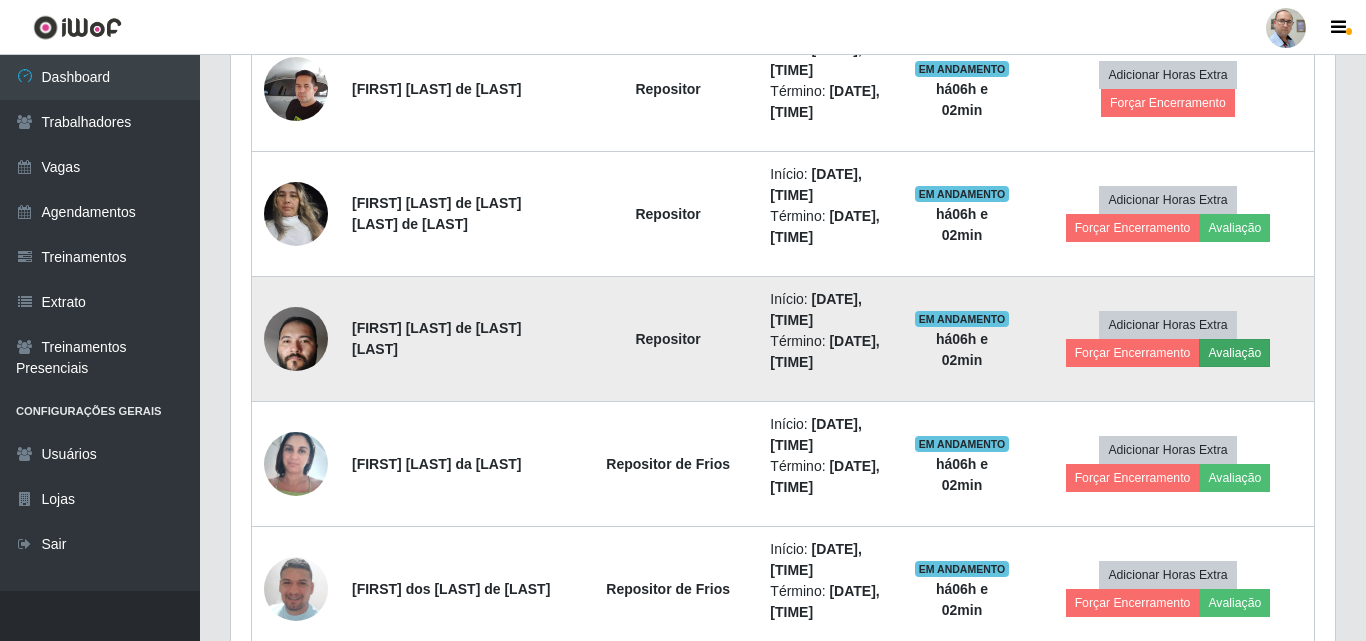 scroll, scrollTop: 999585, scrollLeft: 998911, axis: both 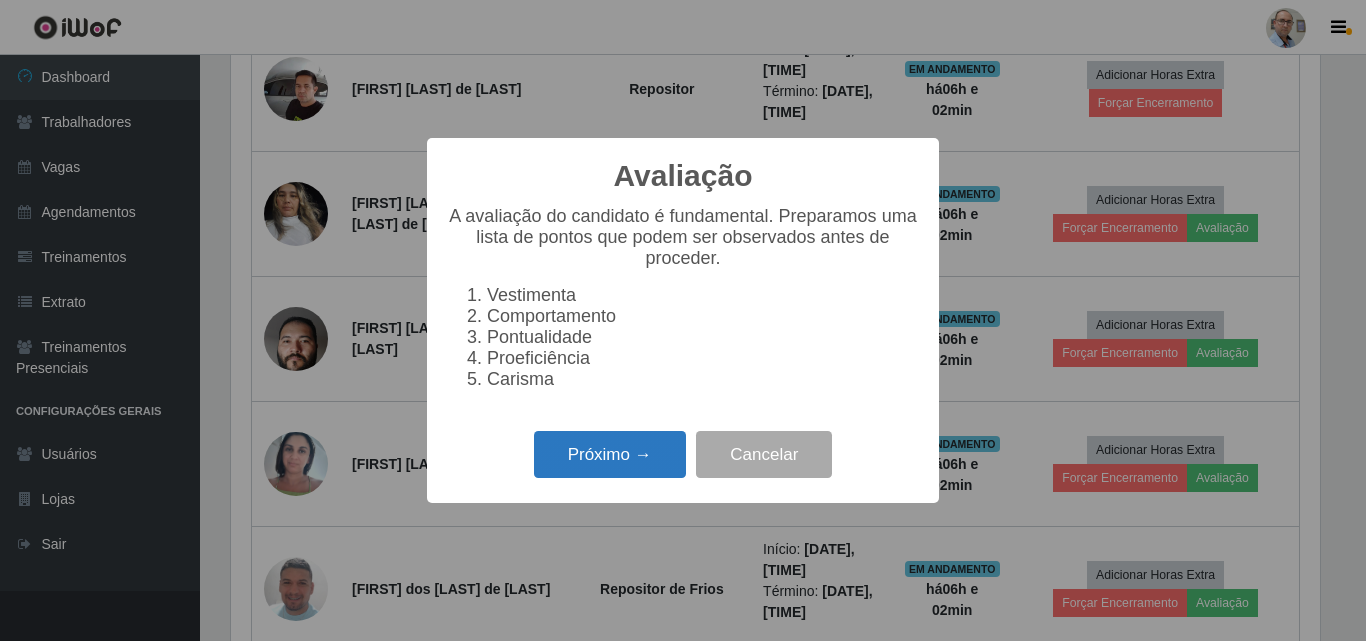 click on "Próximo →" at bounding box center [610, 454] 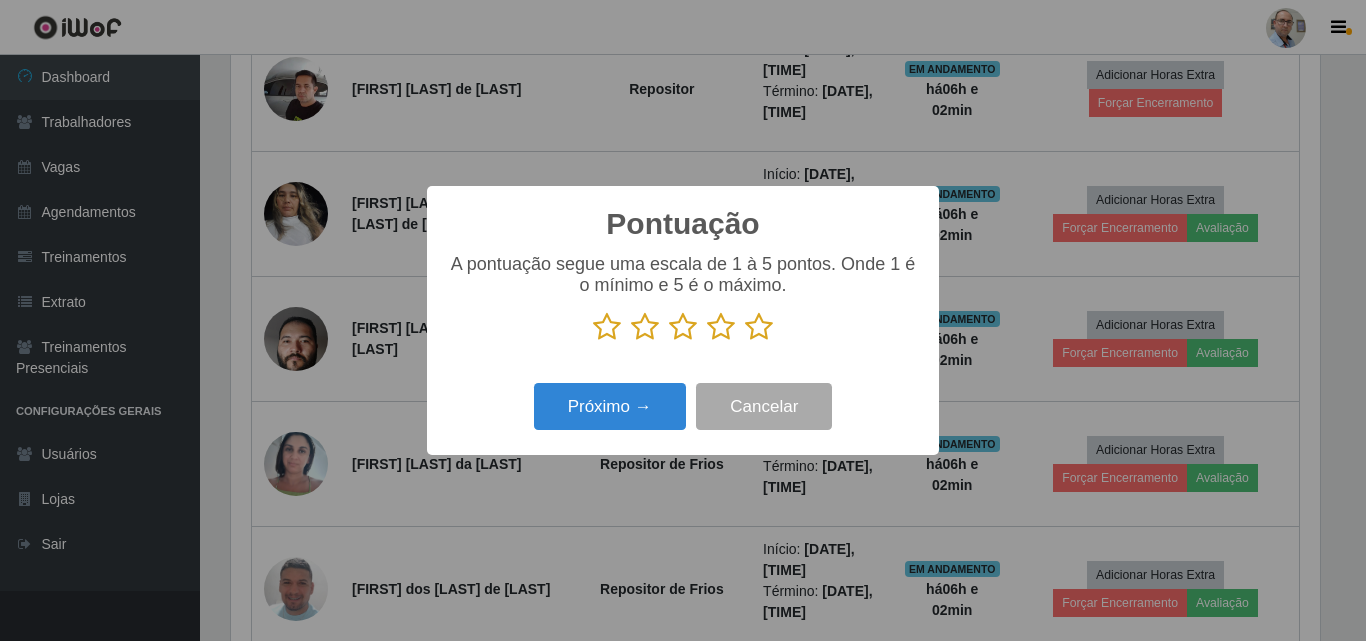 click at bounding box center (759, 327) 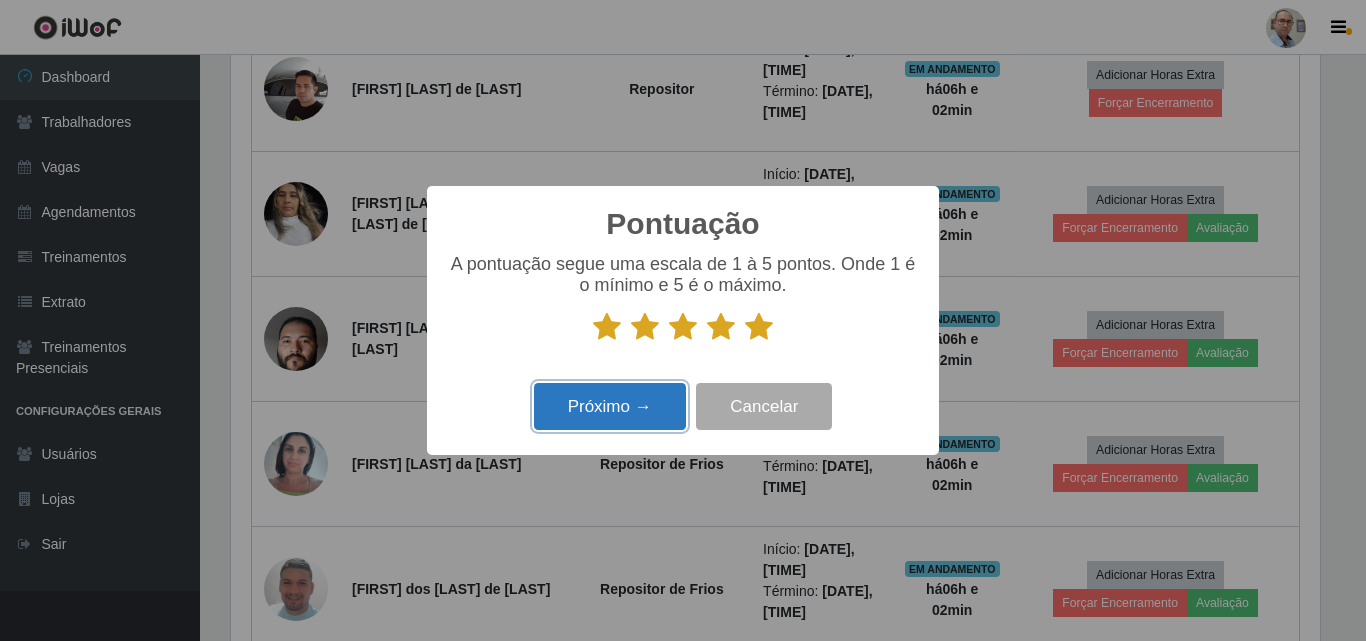 click on "Próximo →" at bounding box center (610, 406) 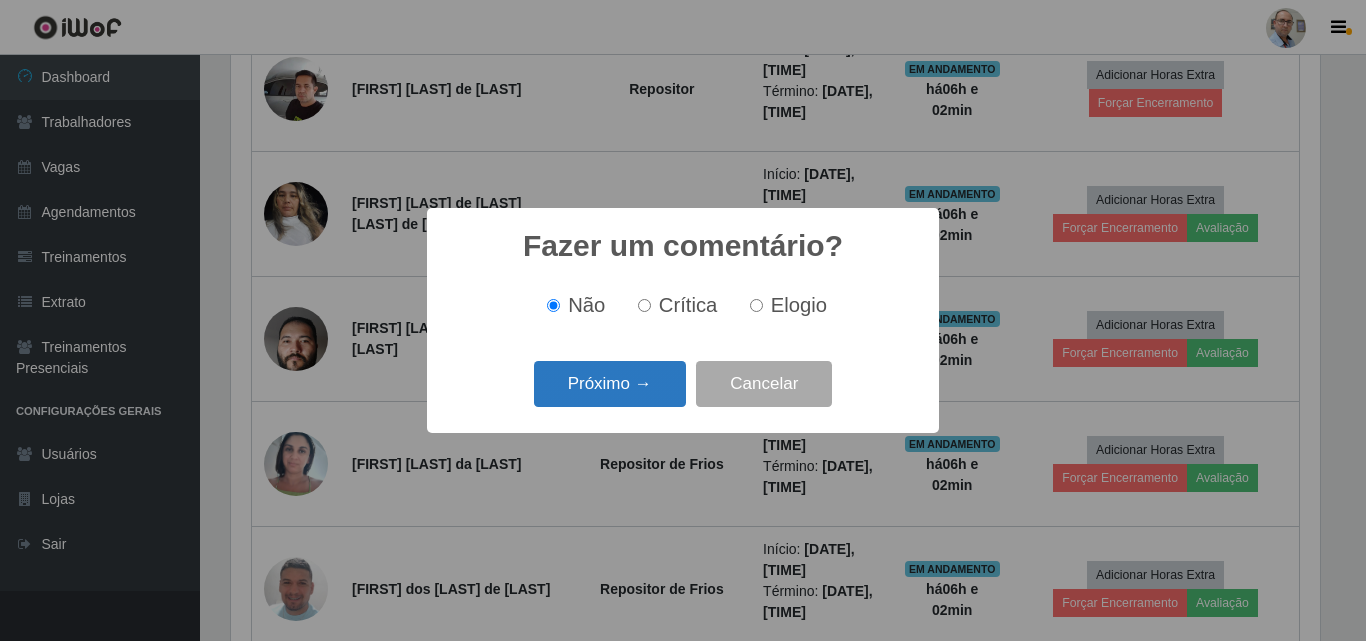 click on "Próximo →" at bounding box center (610, 384) 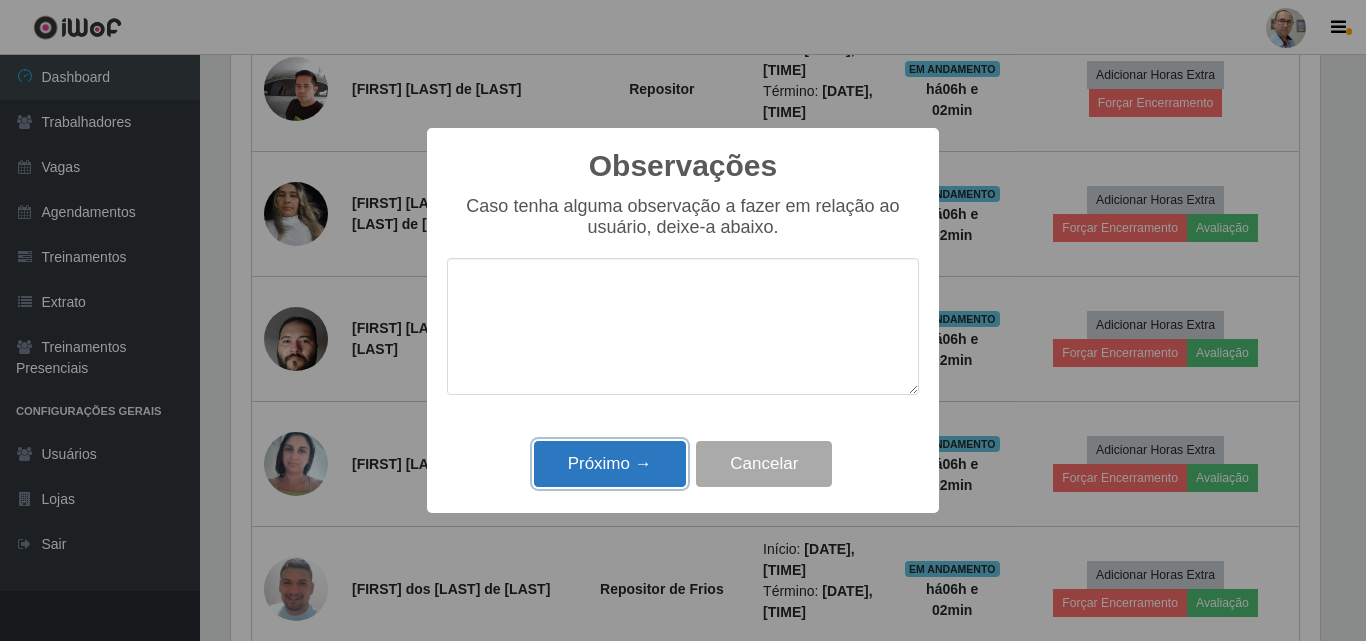 click on "Próximo →" at bounding box center [610, 464] 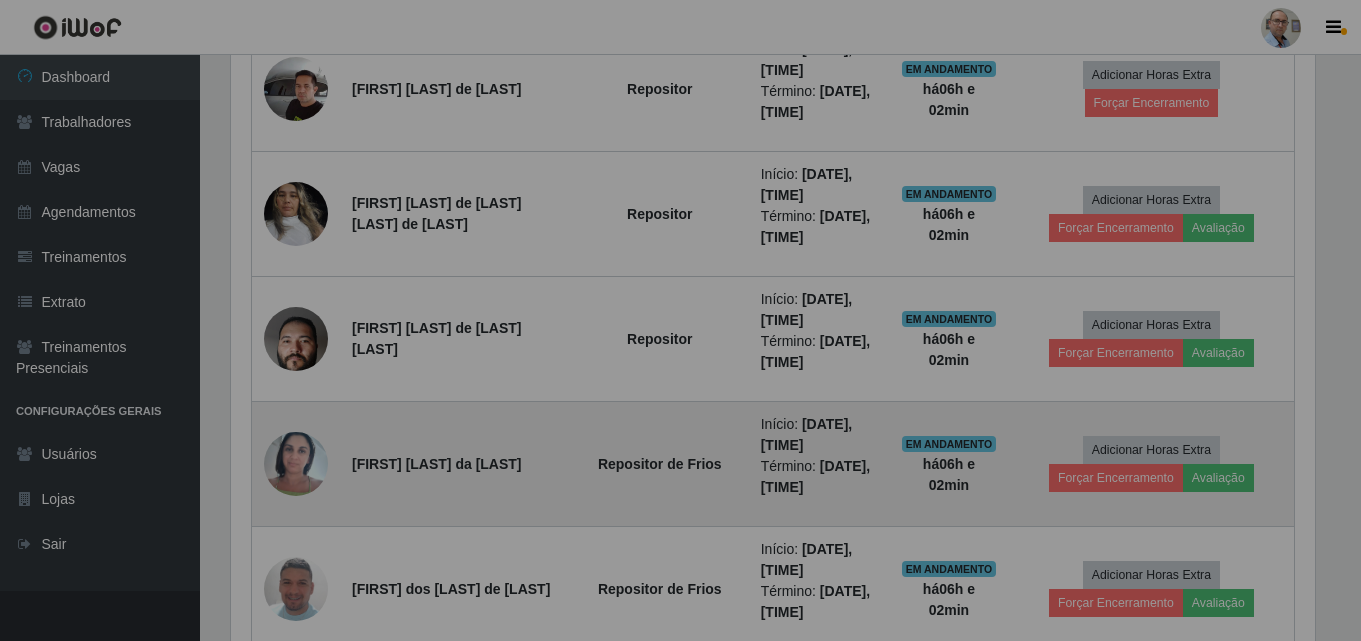 scroll, scrollTop: 999585, scrollLeft: 998901, axis: both 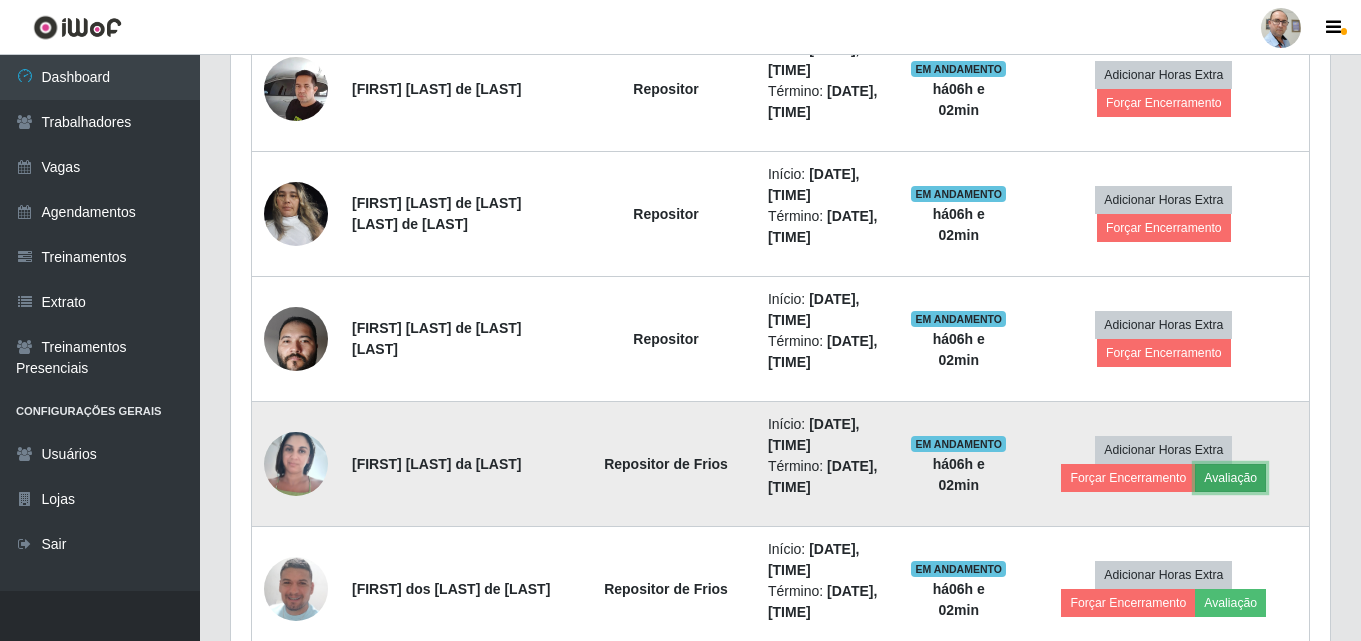 click on "Avaliação" at bounding box center [1230, 478] 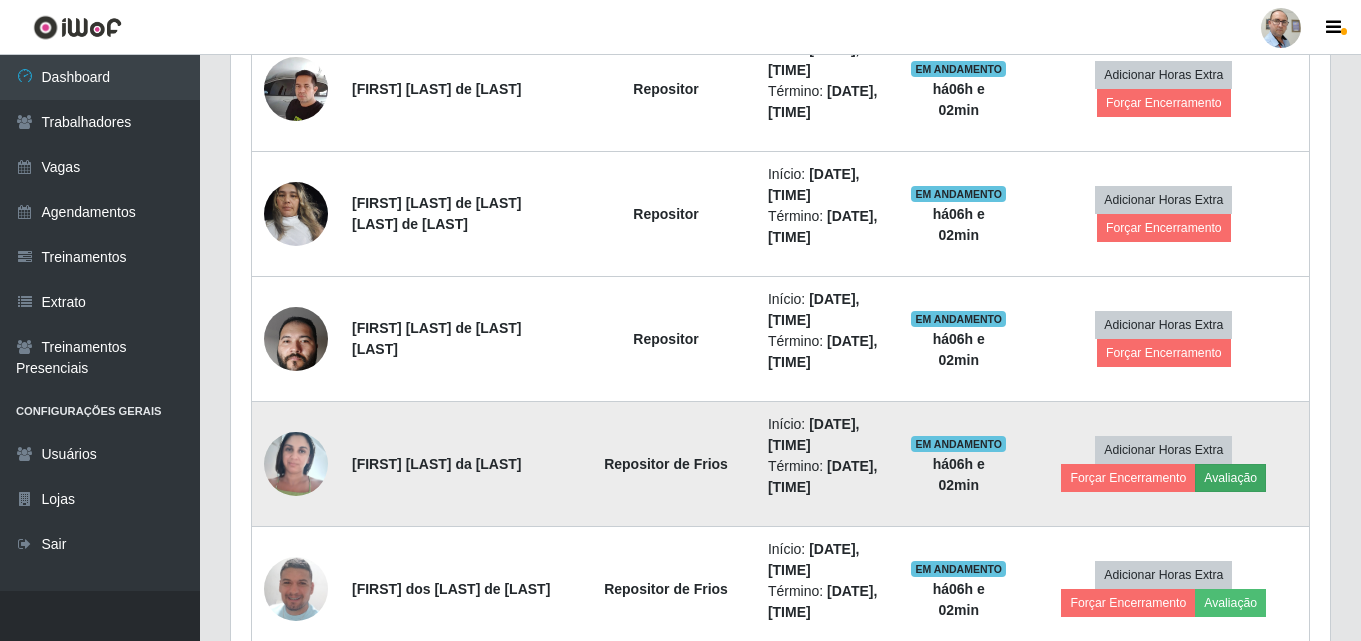 scroll 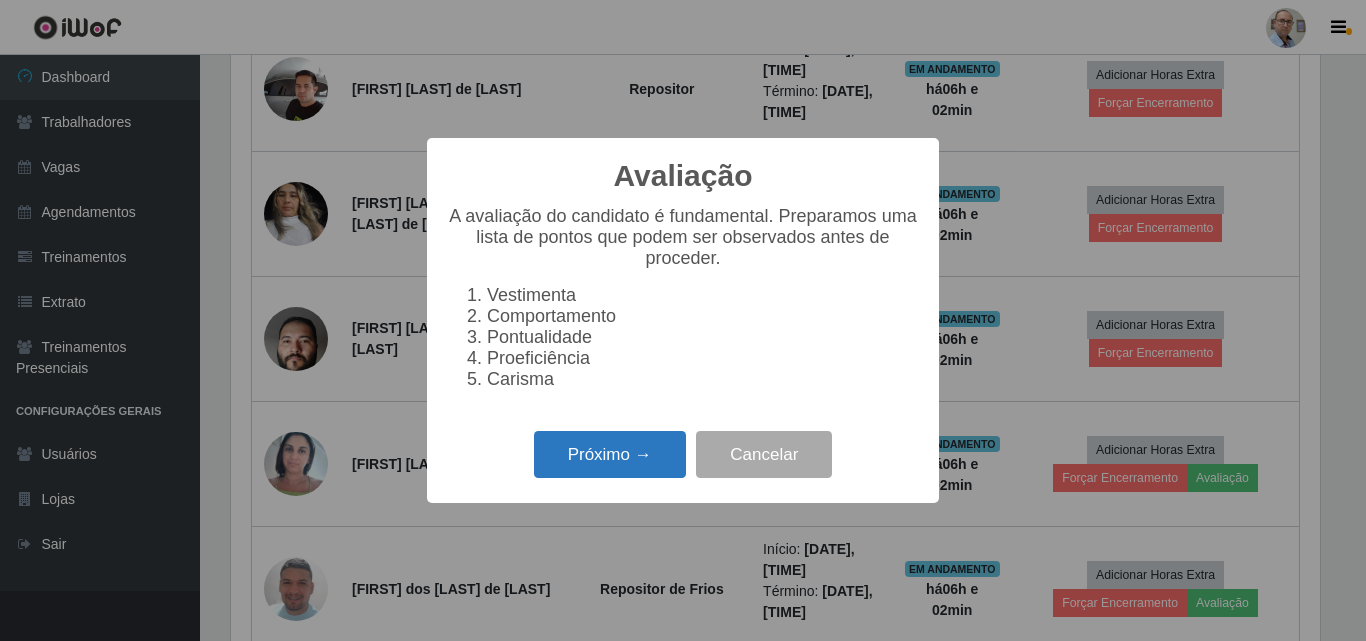 click on "Próximo →" at bounding box center (610, 454) 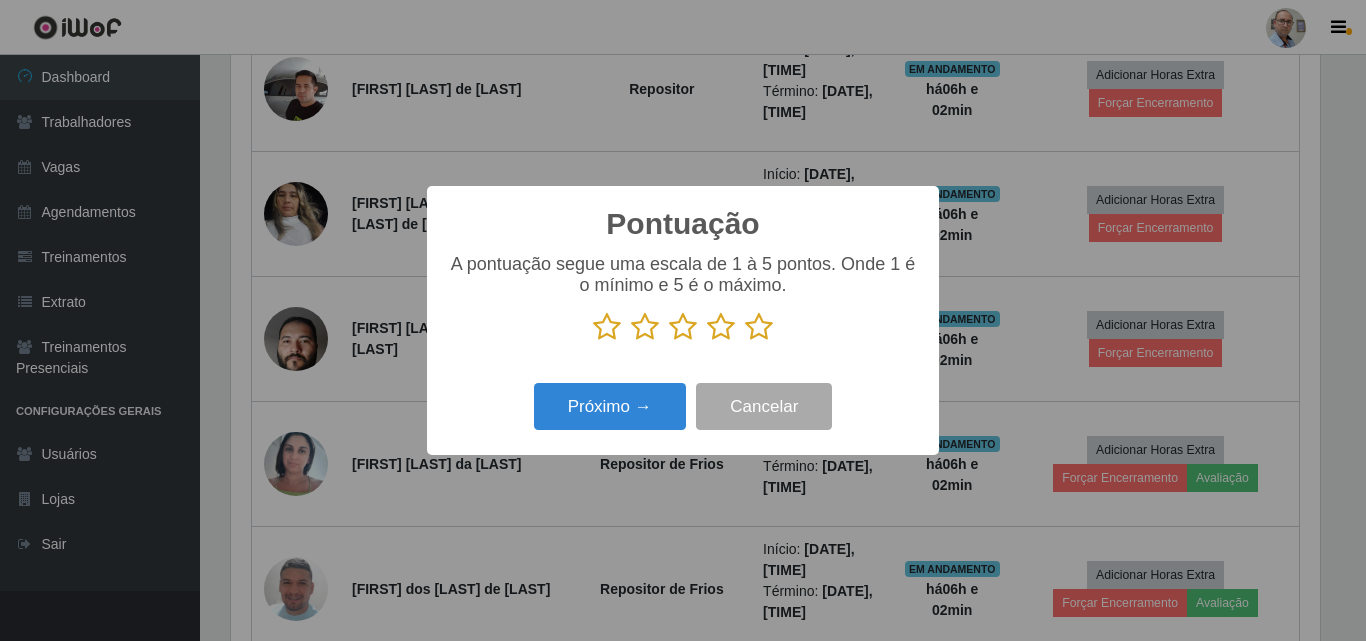 click at bounding box center (759, 327) 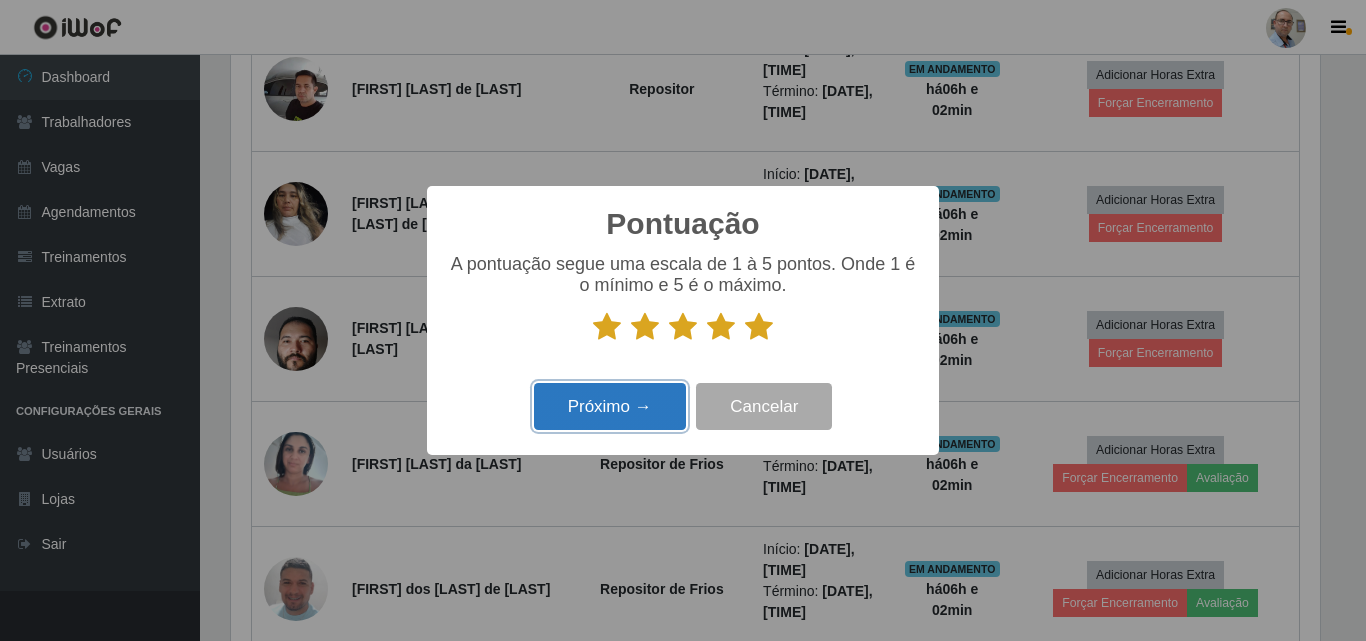 click on "Próximo →" at bounding box center (610, 406) 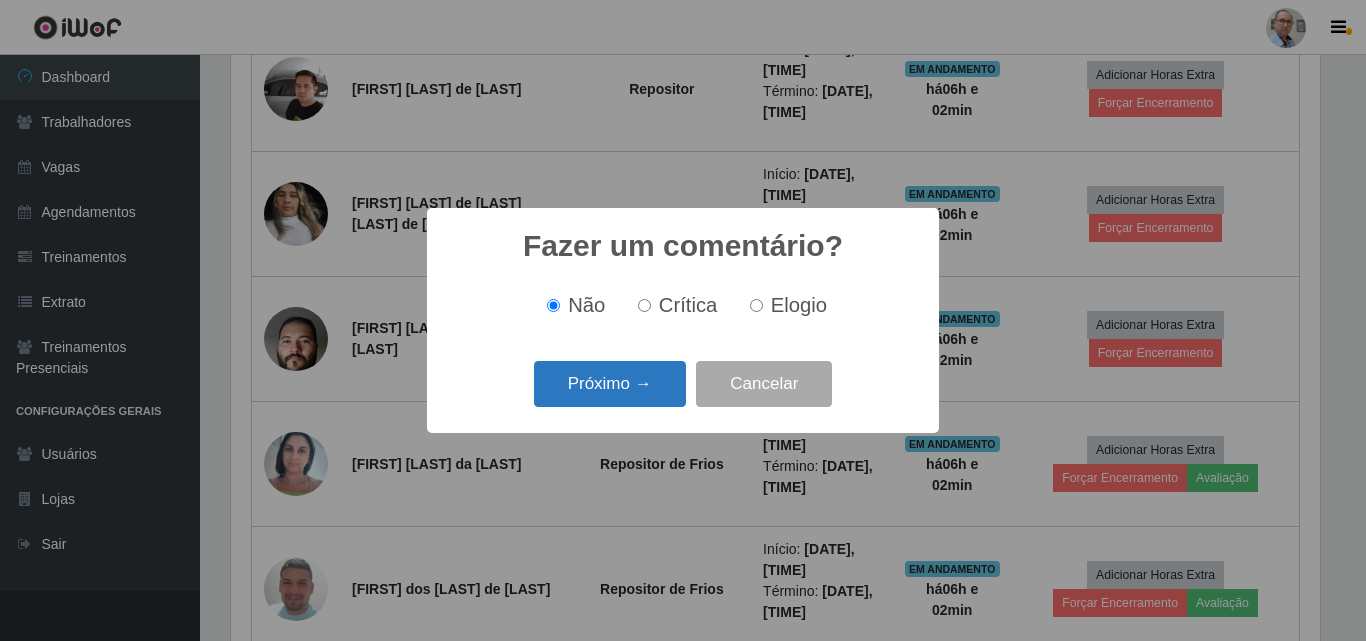 click on "Próximo →" at bounding box center (610, 384) 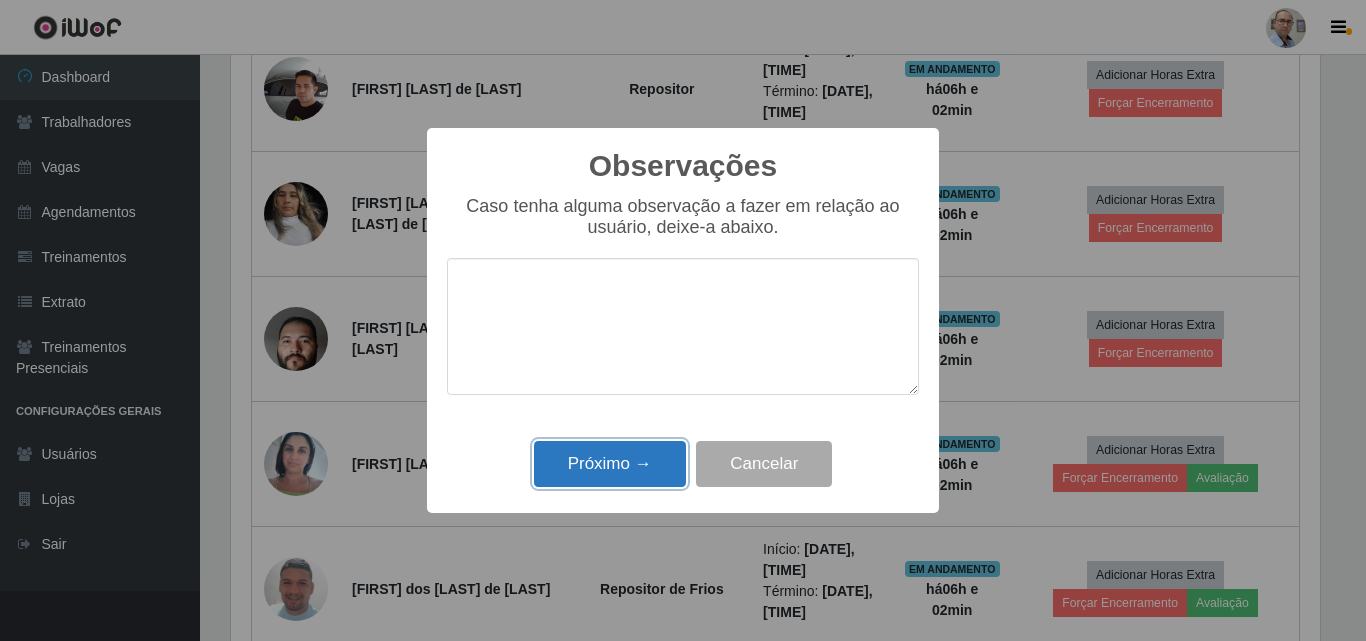 click on "Próximo →" at bounding box center [610, 464] 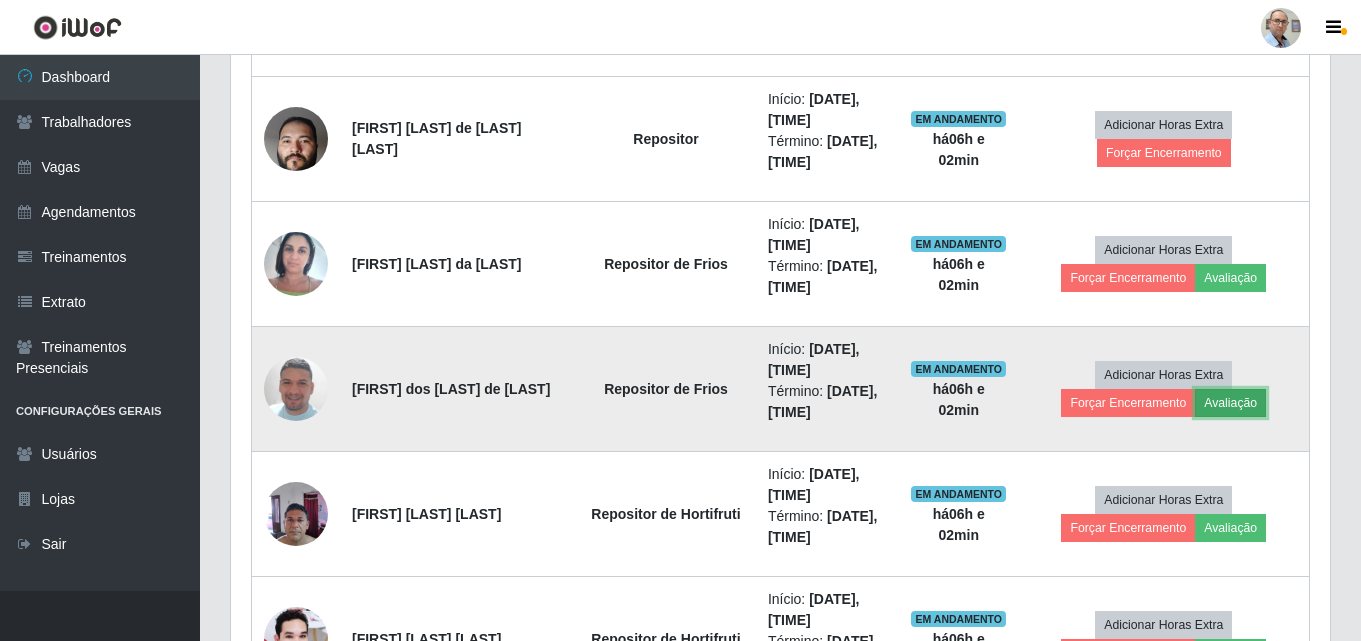 click on "Avaliação" at bounding box center [1230, 403] 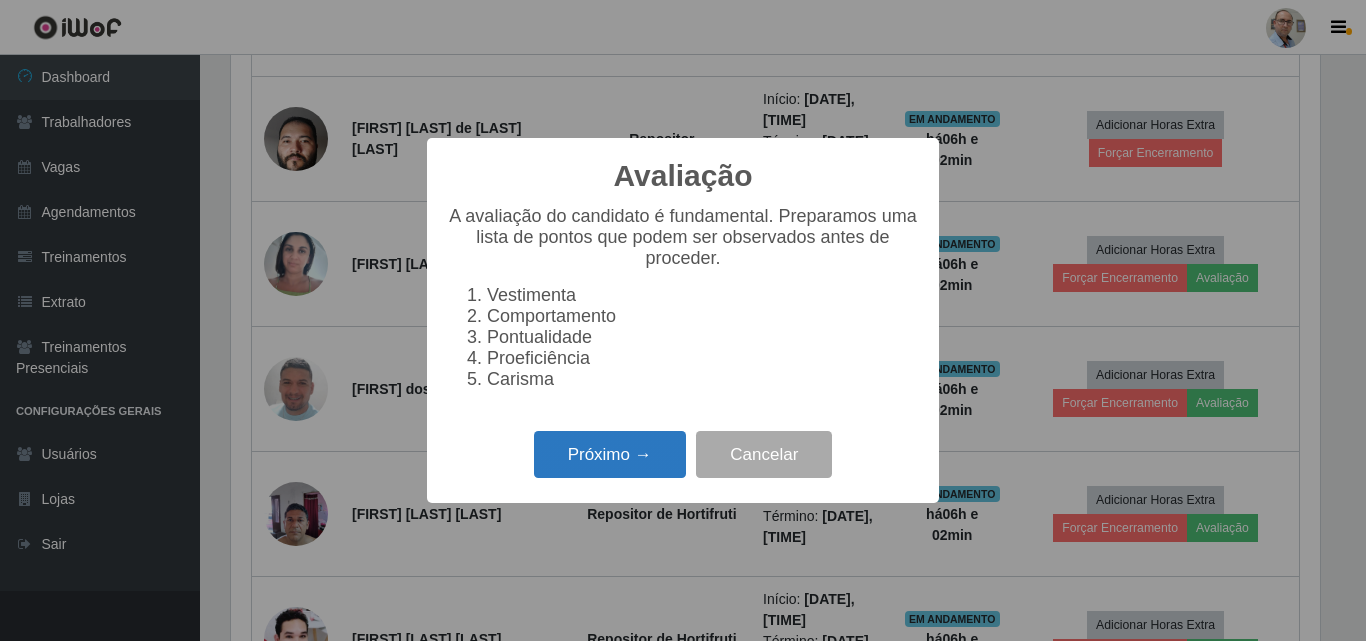 click on "Próximo →" at bounding box center (610, 454) 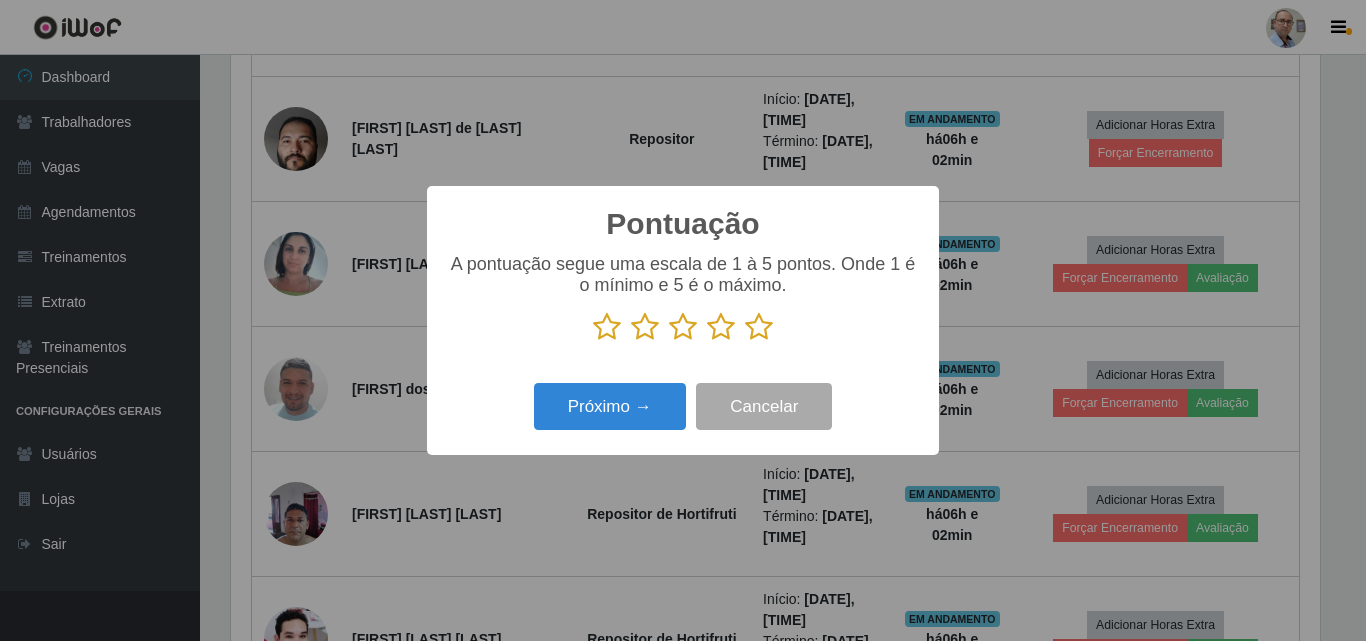 click at bounding box center [759, 327] 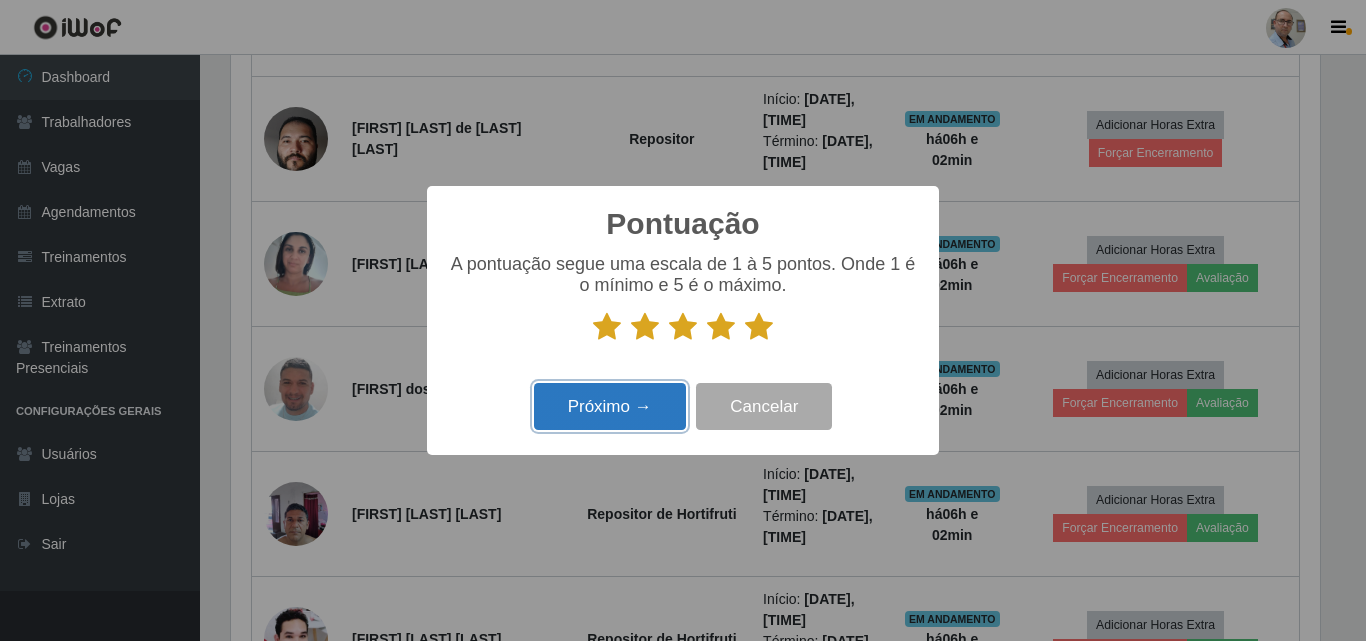click on "Próximo →" at bounding box center (610, 406) 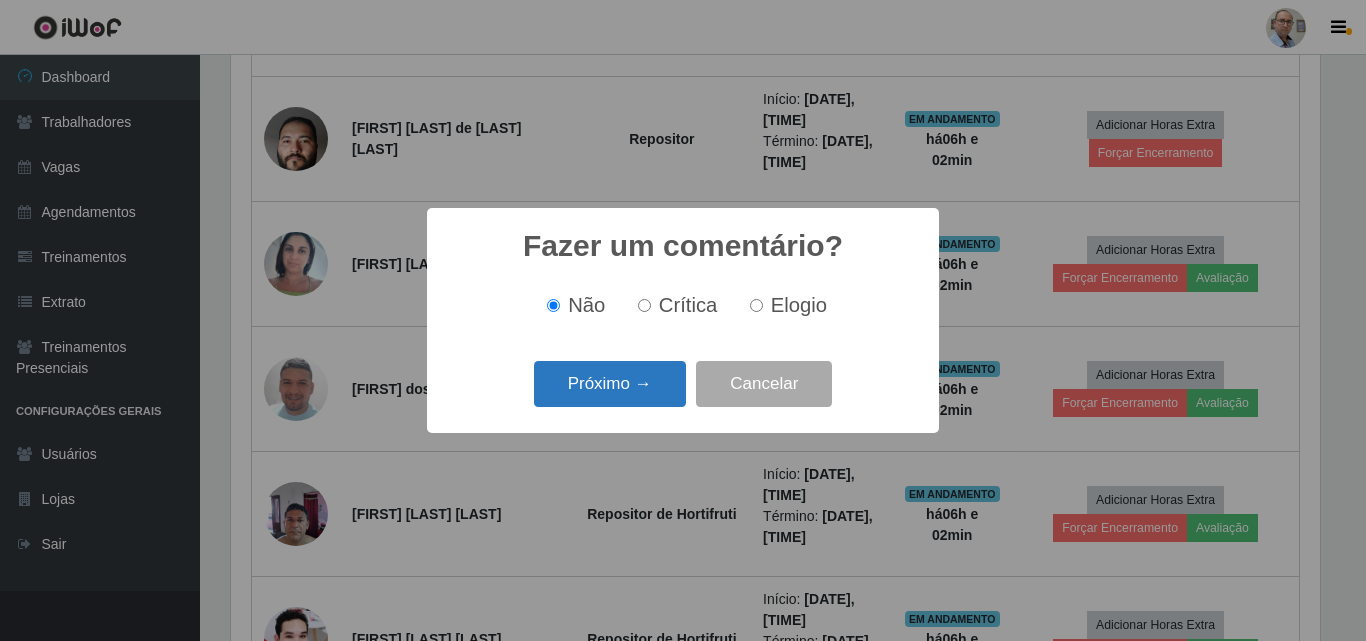 click on "Próximo →" at bounding box center (610, 384) 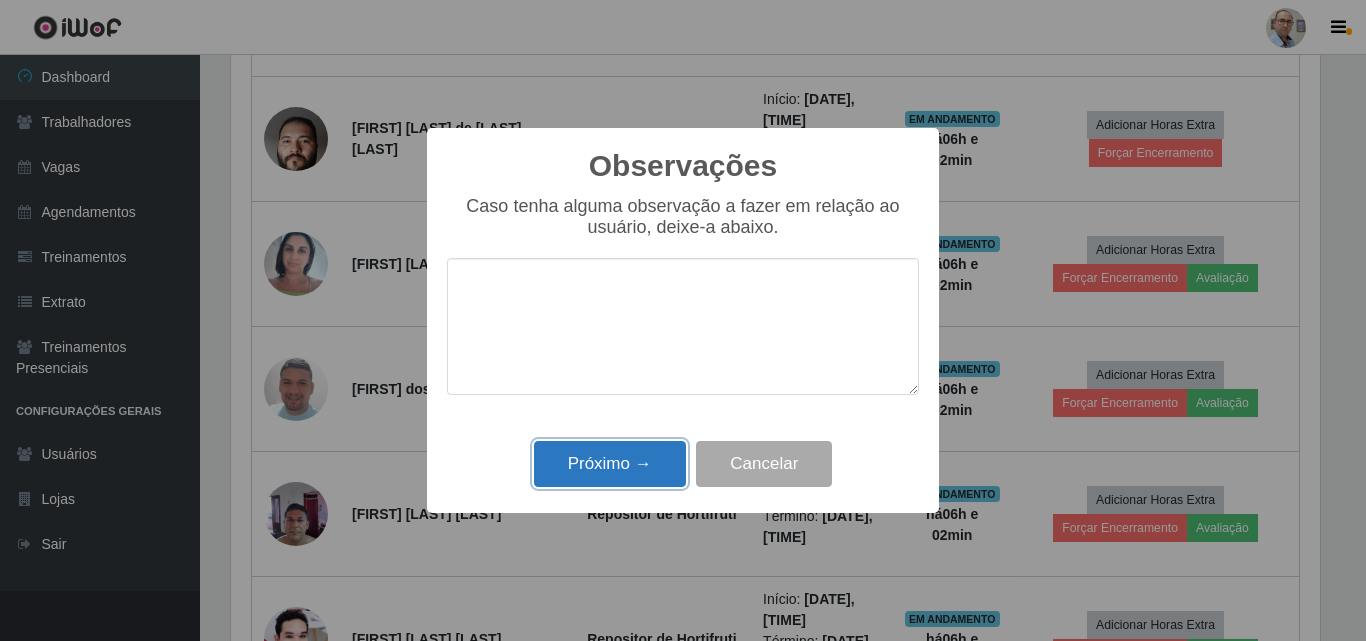 click on "Próximo →" at bounding box center [610, 464] 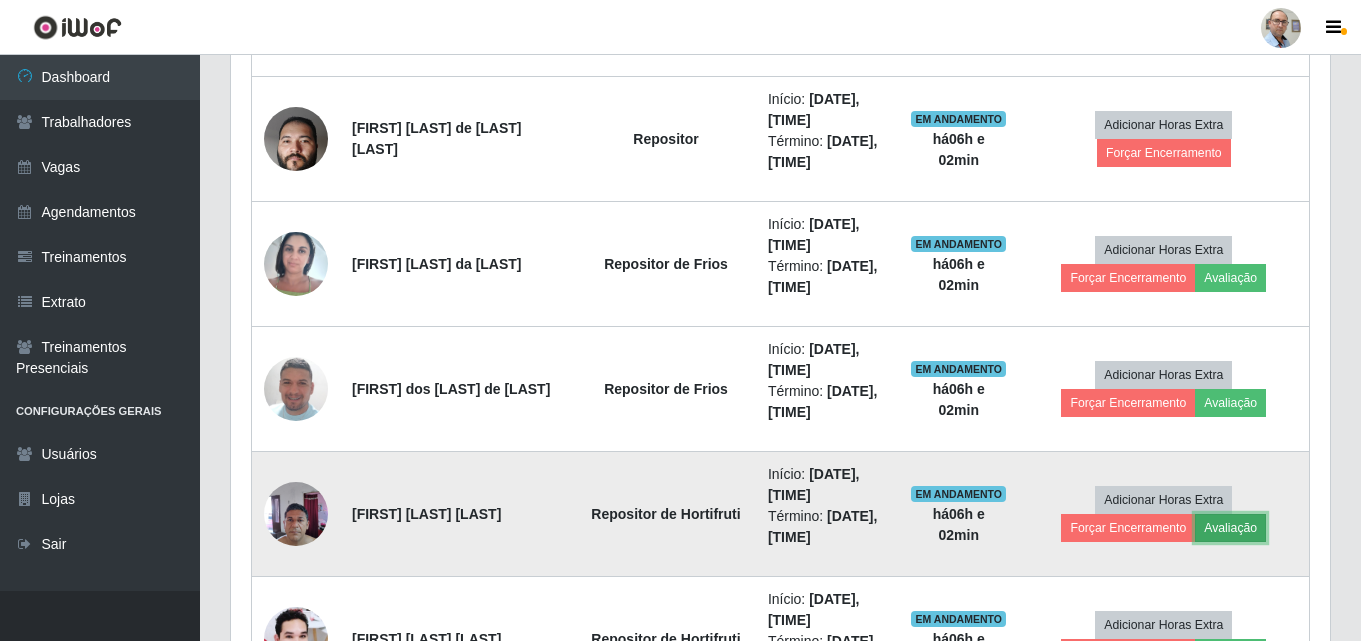 click on "Avaliação" at bounding box center (1230, 528) 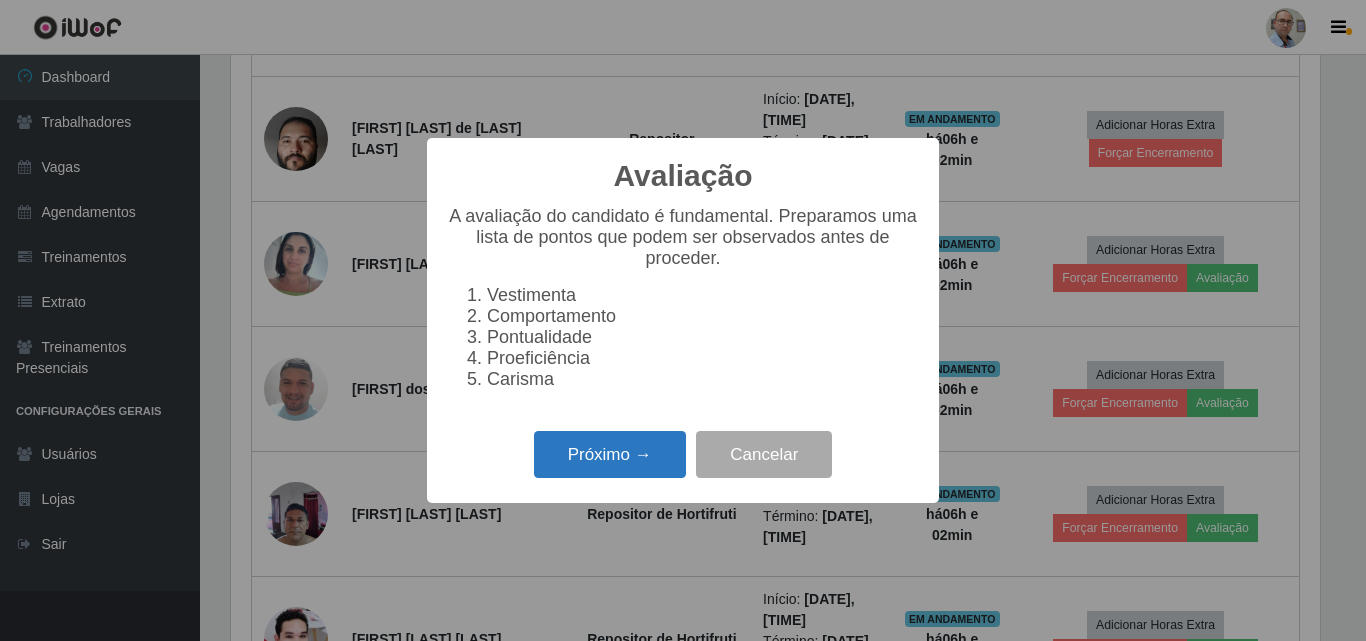 click on "Próximo →" at bounding box center (610, 454) 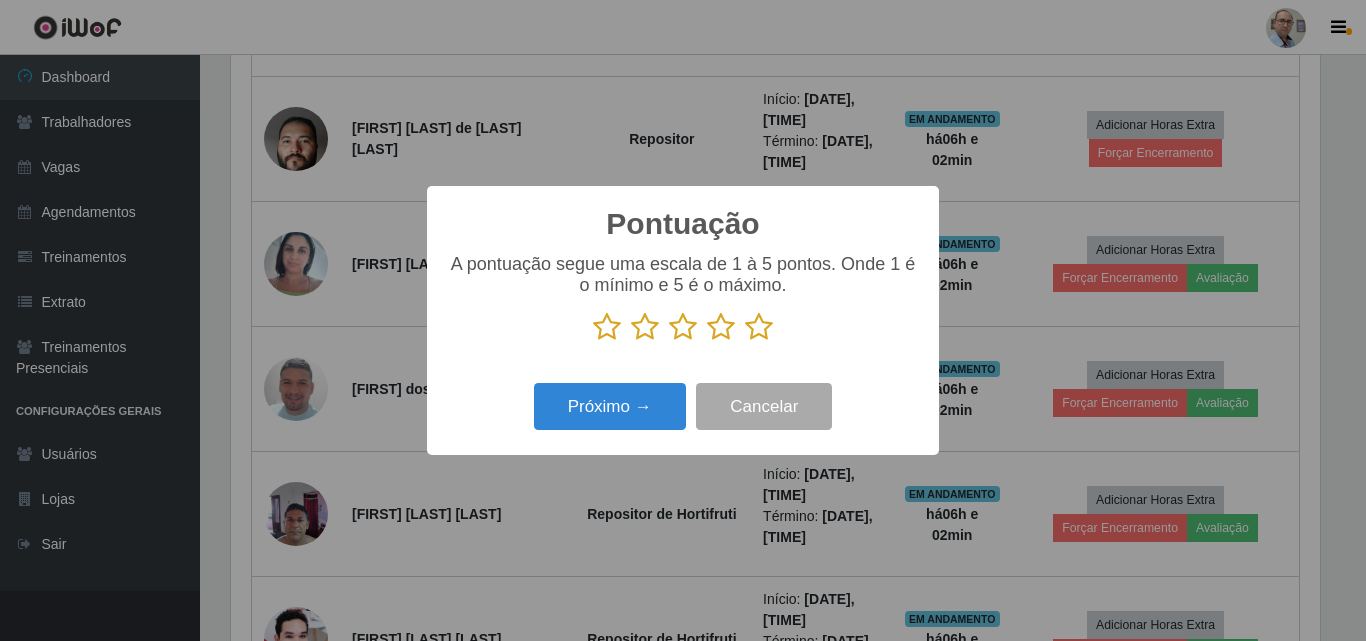 click at bounding box center [759, 327] 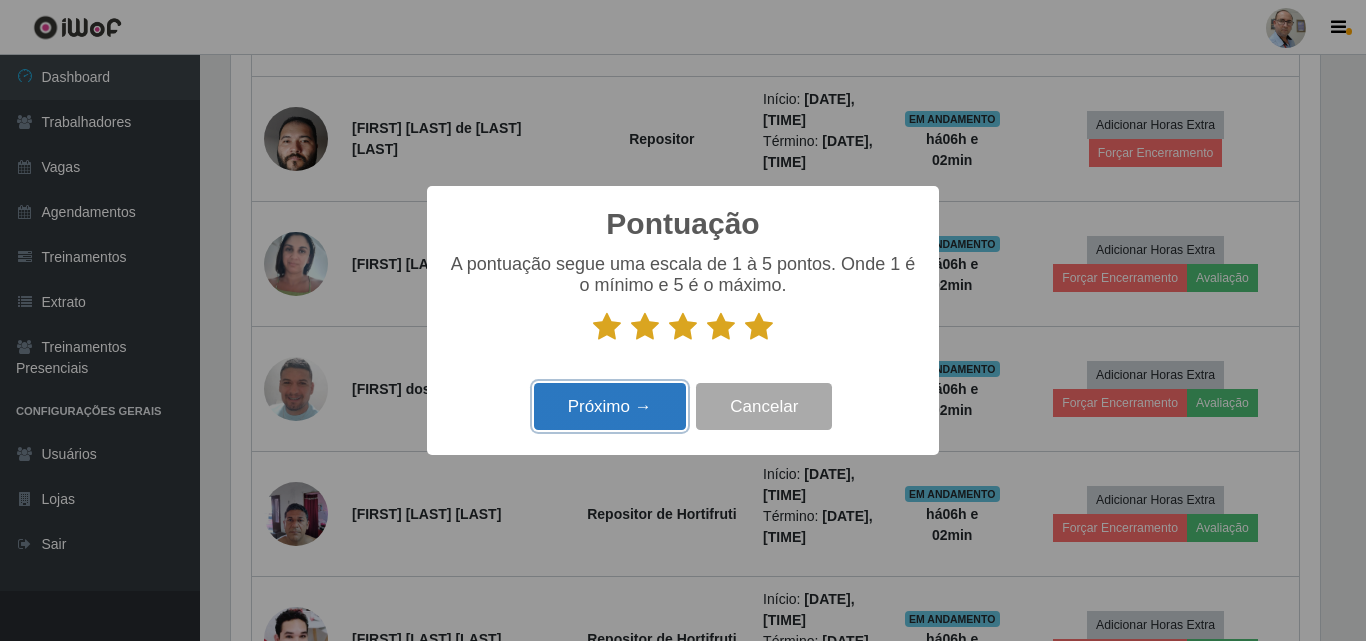 click on "Próximo →" at bounding box center (610, 406) 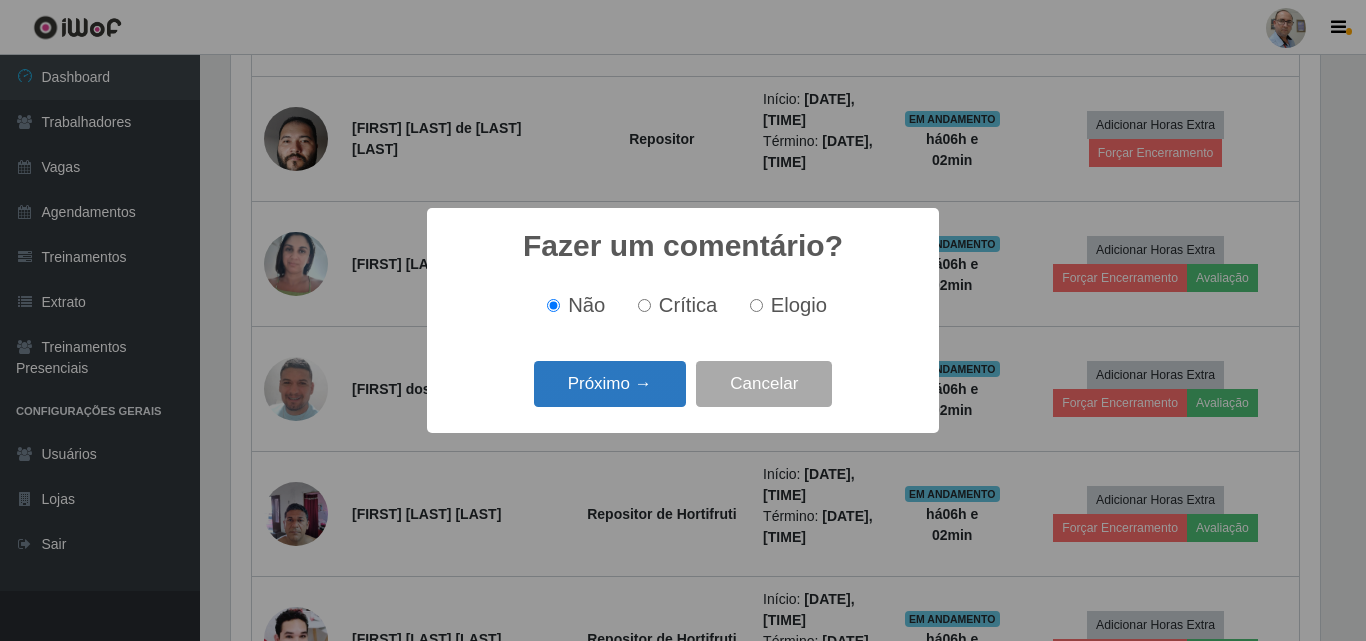 click on "Próximo →" at bounding box center (610, 384) 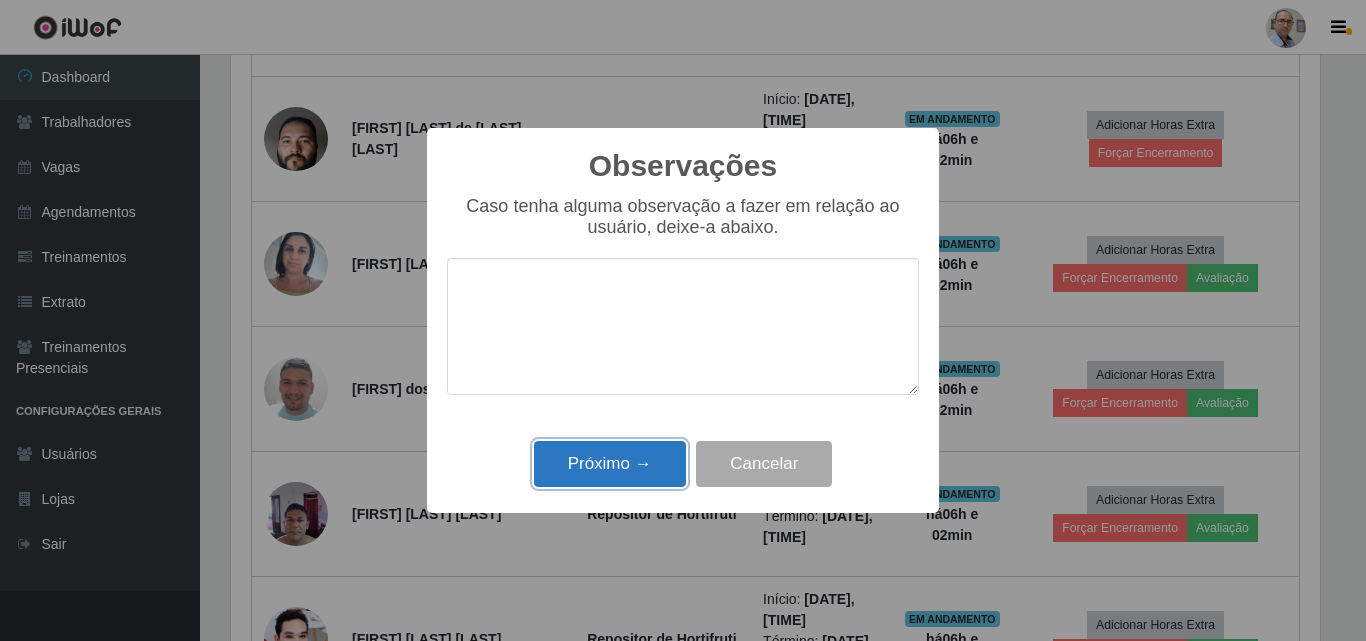 click on "Próximo →" at bounding box center (610, 464) 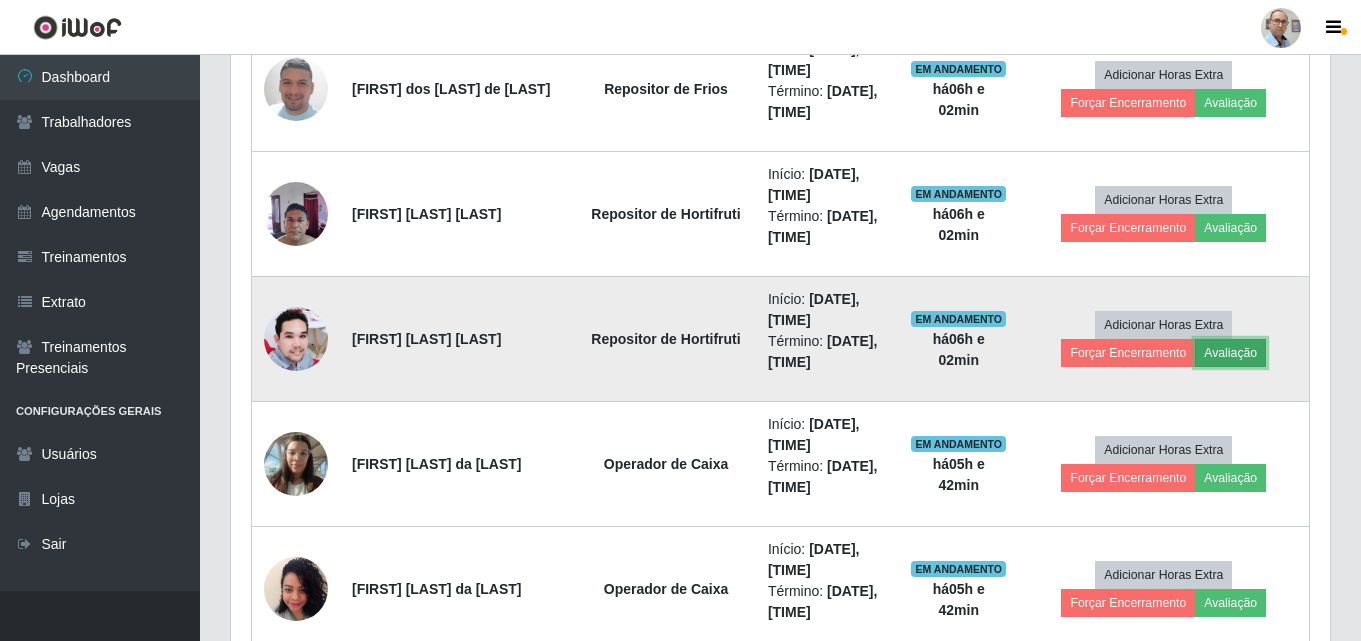 click on "Avaliação" at bounding box center [1230, 353] 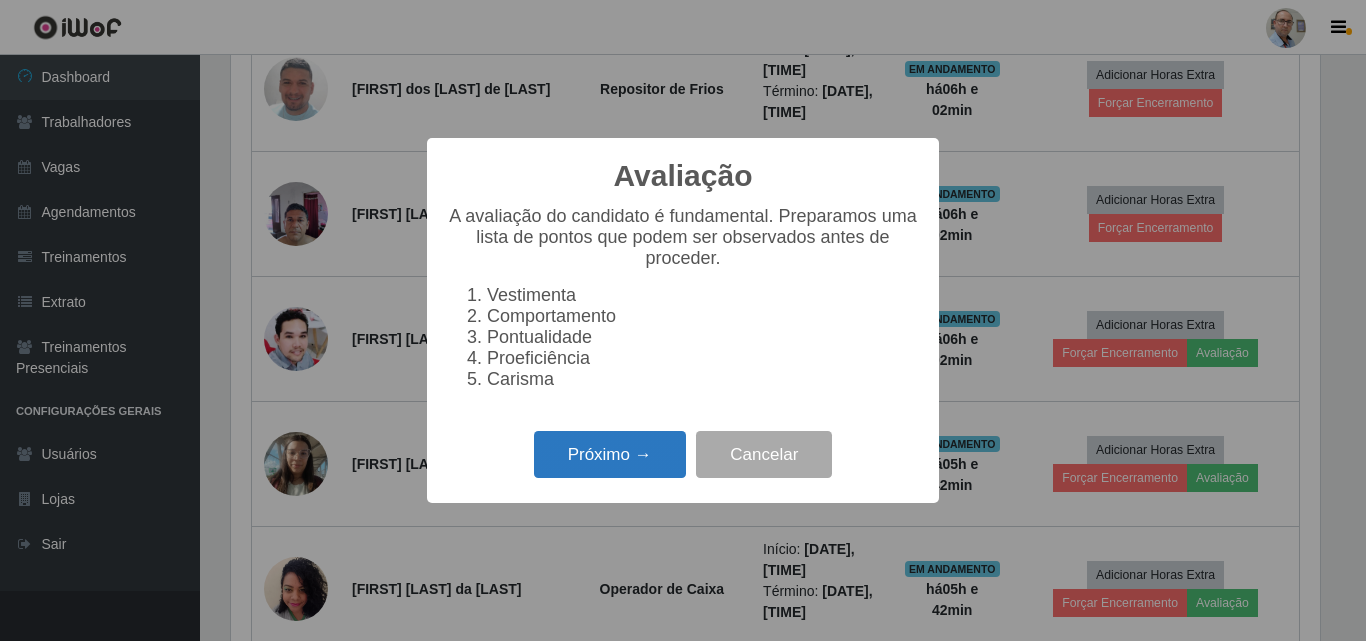 click on "Próximo →" at bounding box center (610, 454) 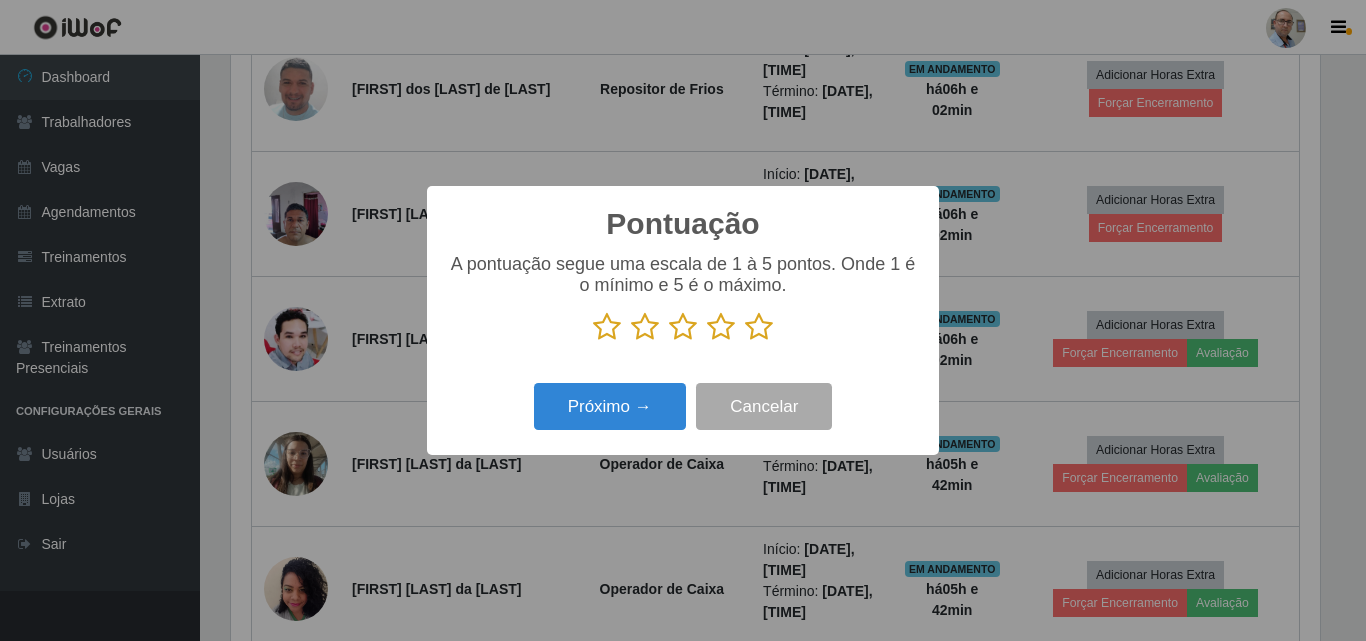 click at bounding box center (759, 327) 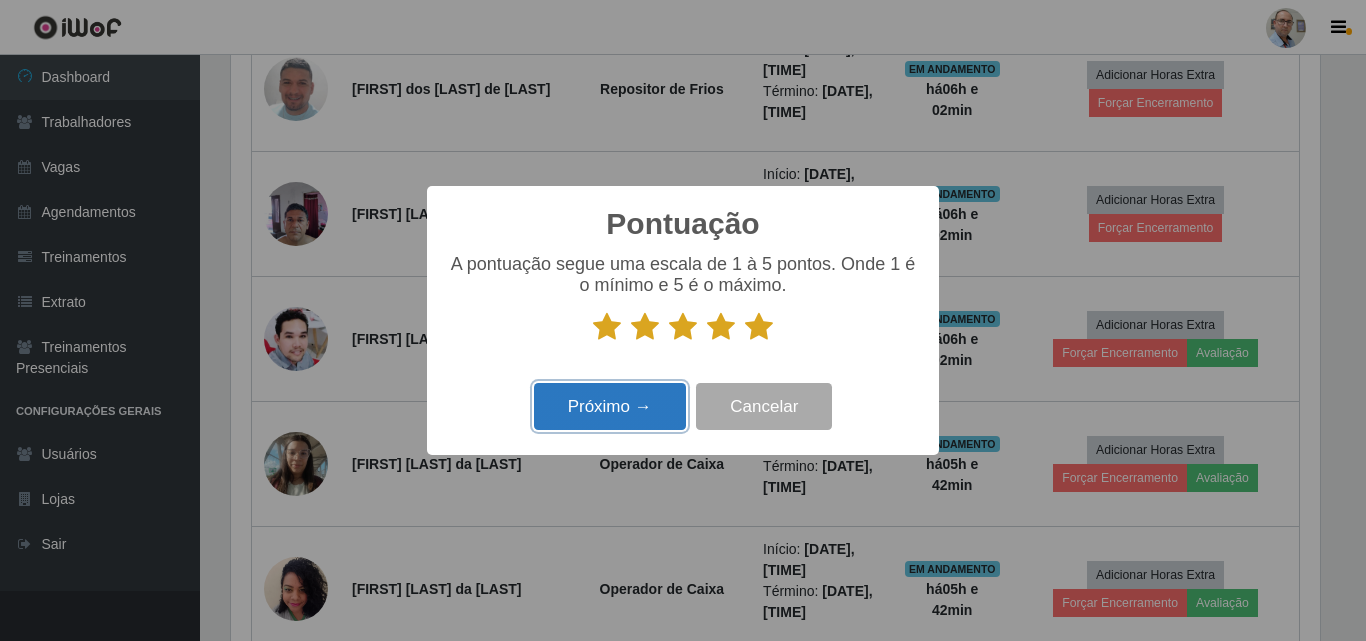 click on "Próximo →" at bounding box center [610, 406] 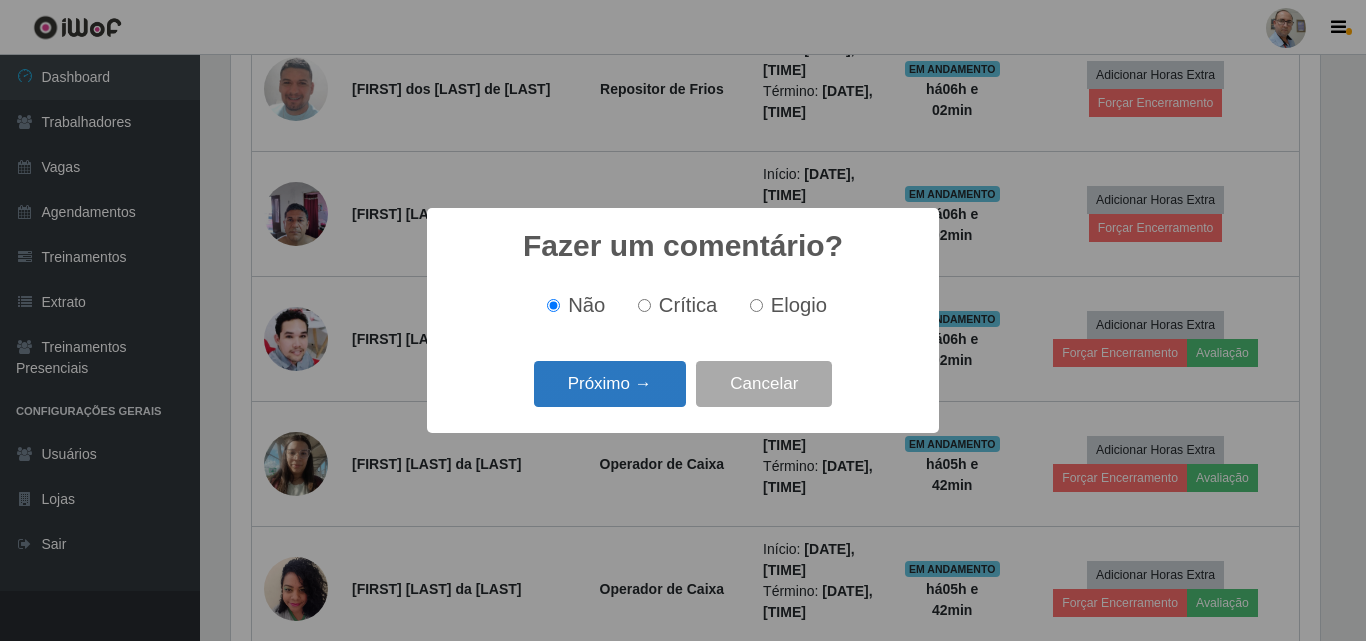click on "Próximo →" at bounding box center [610, 384] 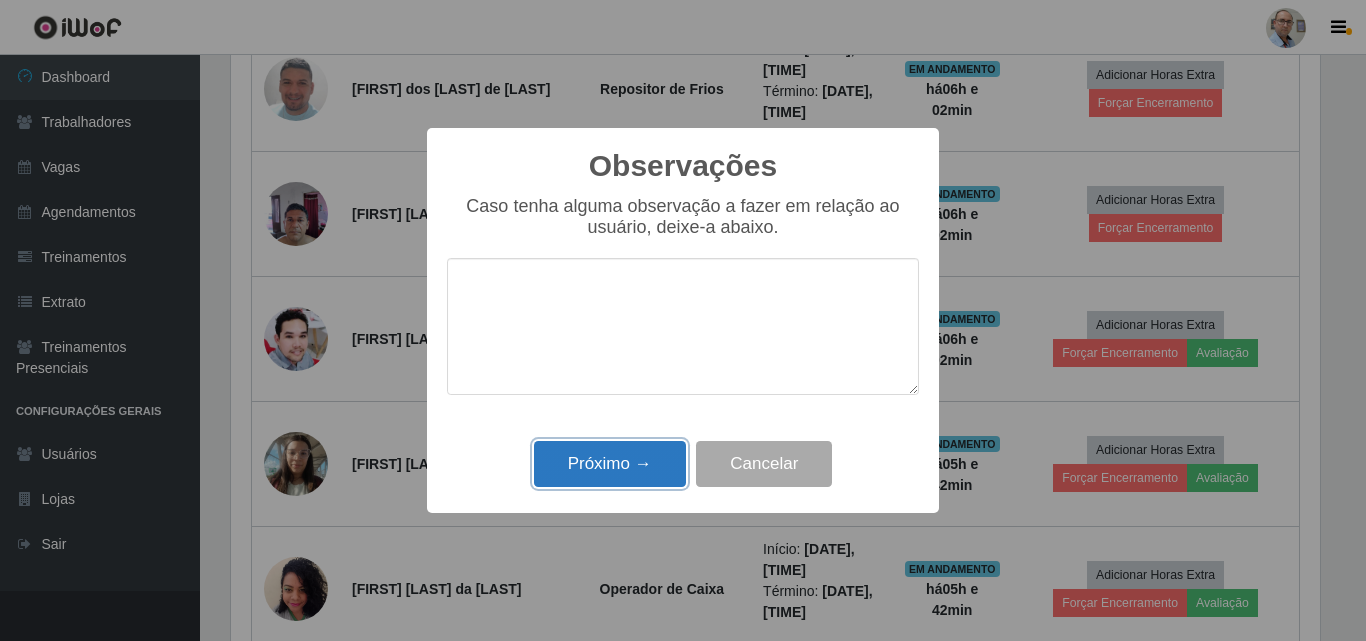 click on "Próximo →" at bounding box center (610, 464) 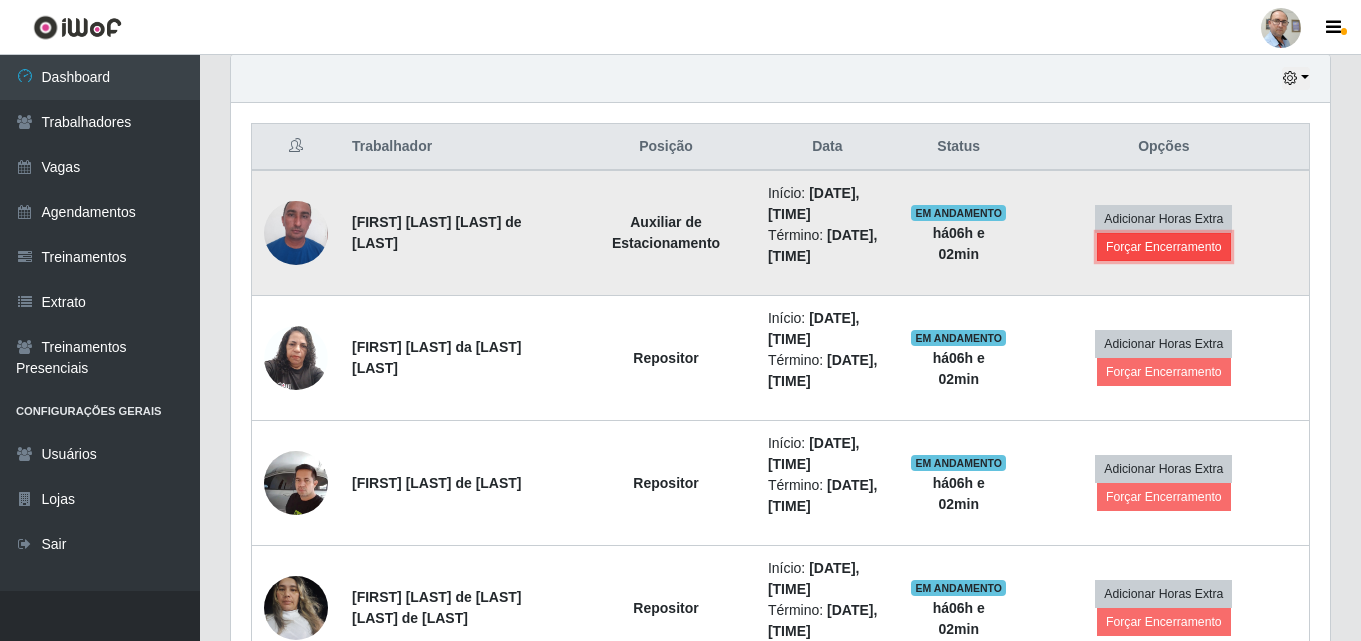 click on "Forçar Encerramento" at bounding box center [1164, 247] 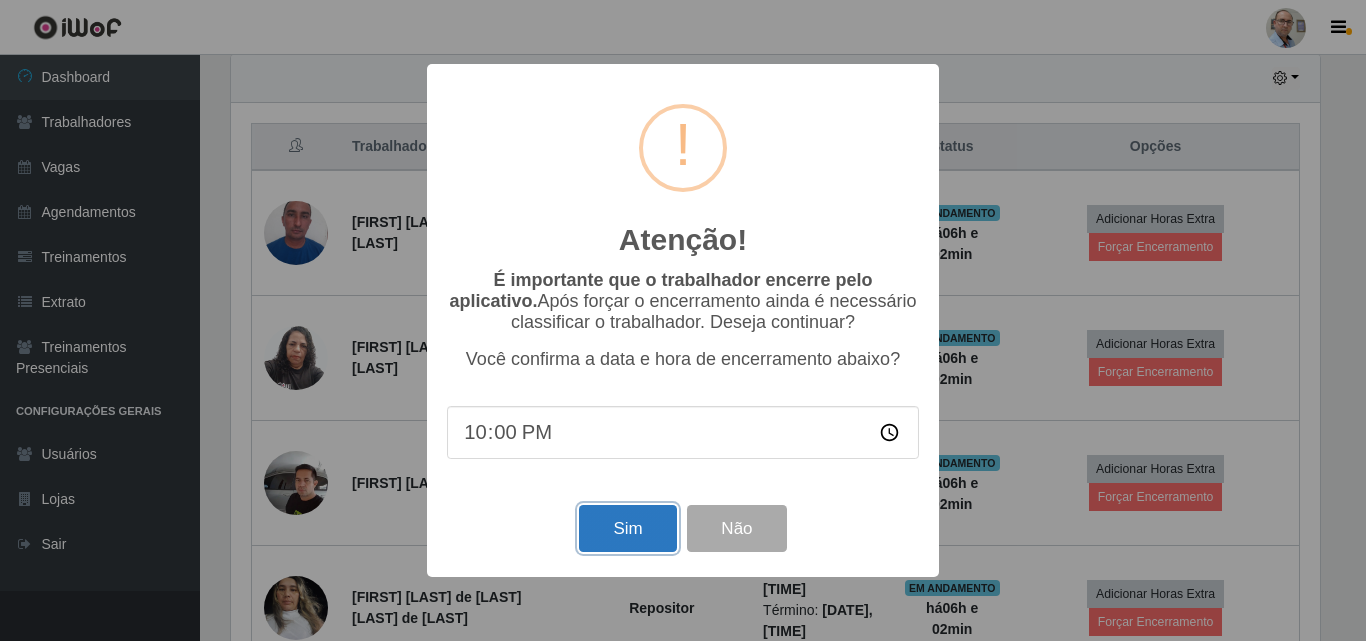 click on "Sim" at bounding box center (627, 528) 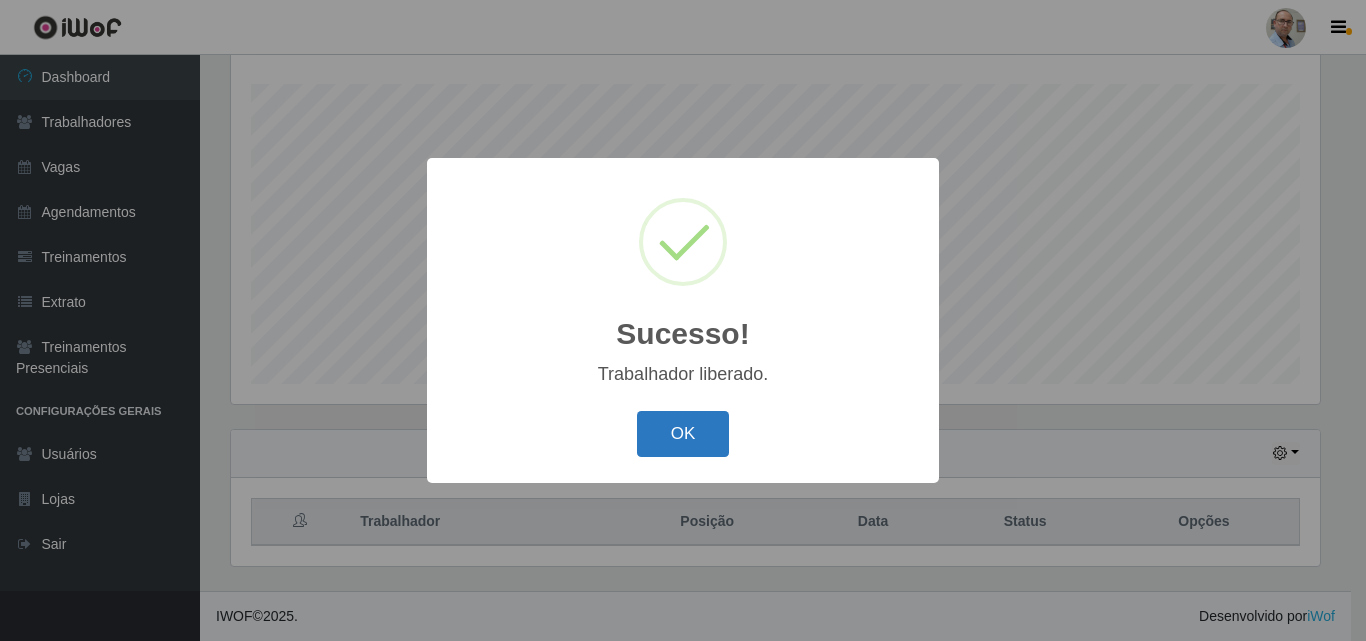 click on "OK" at bounding box center [683, 434] 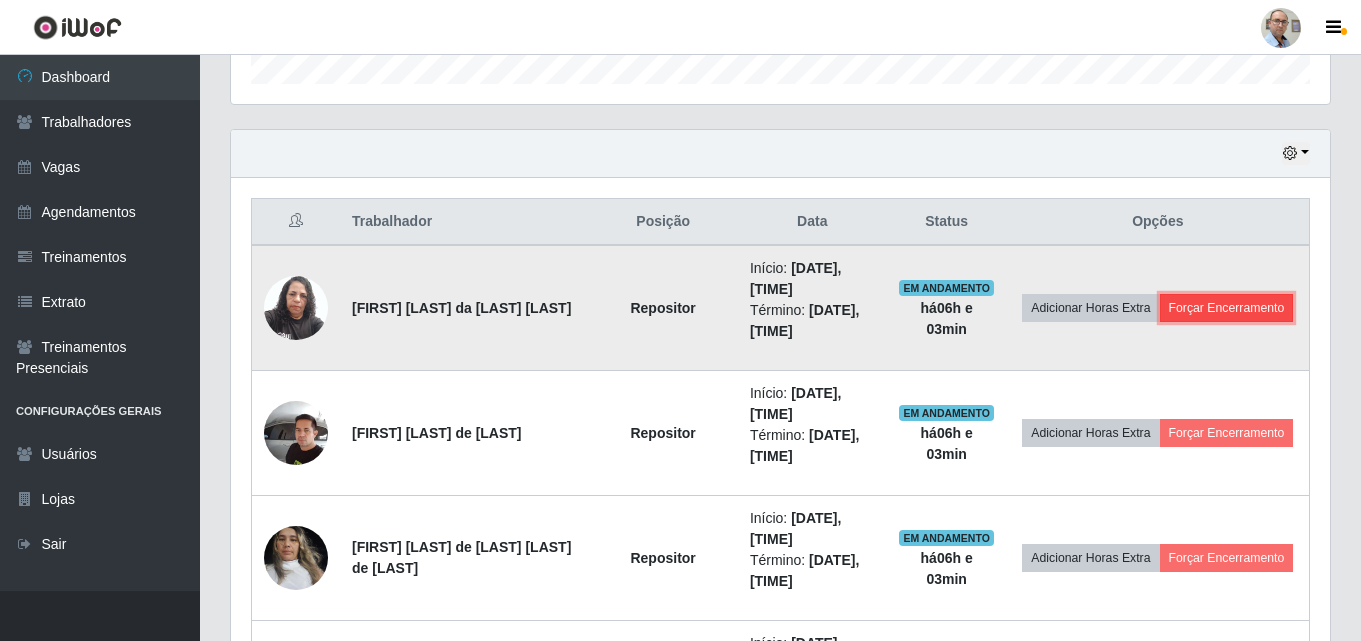 click on "Forçar Encerramento" at bounding box center [1227, 308] 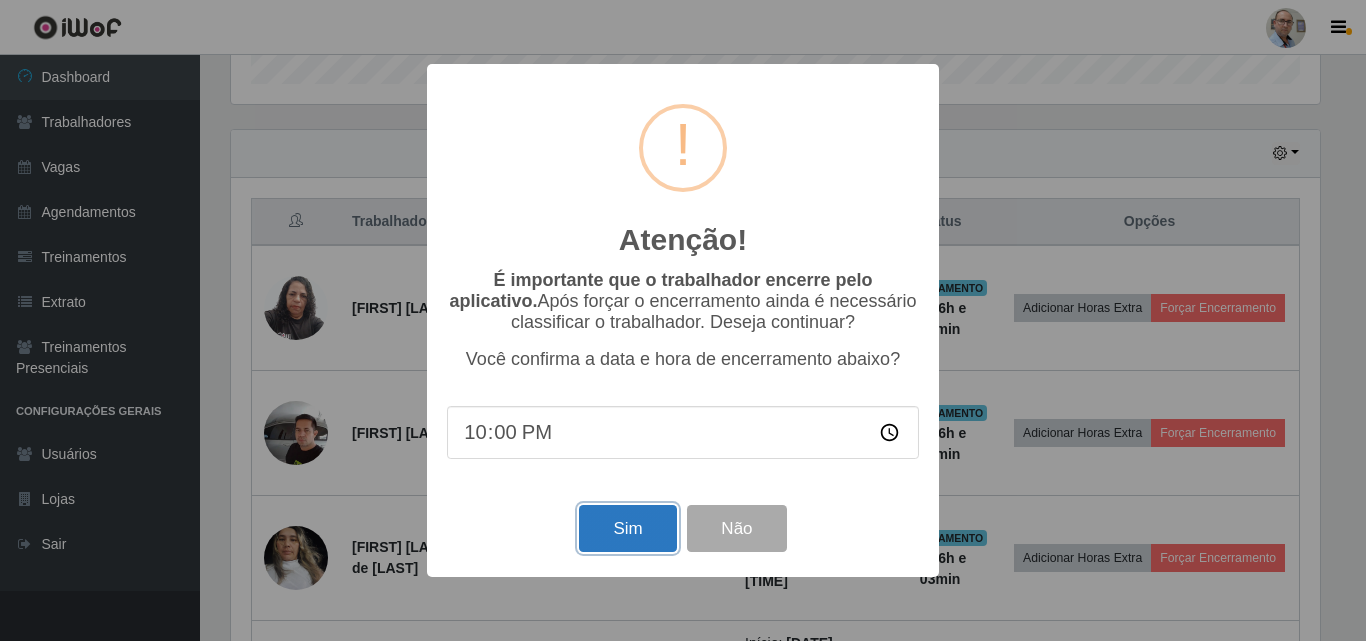 click on "Sim" at bounding box center [627, 528] 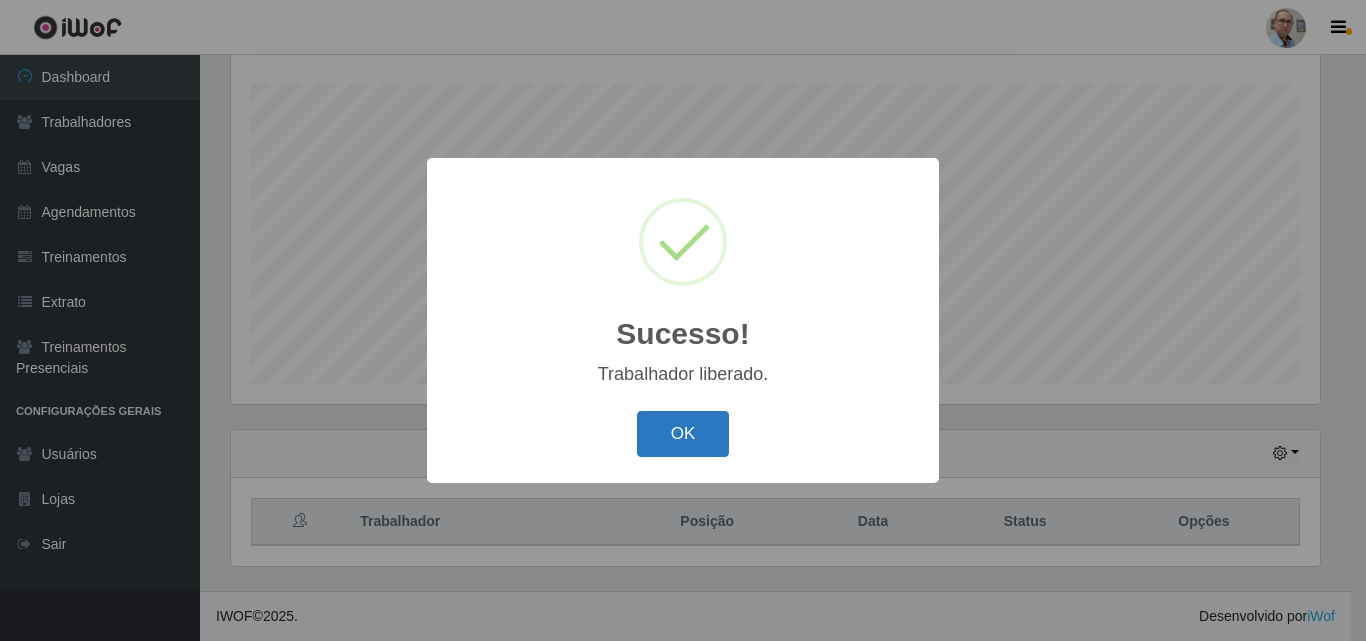 click on "OK" at bounding box center (683, 434) 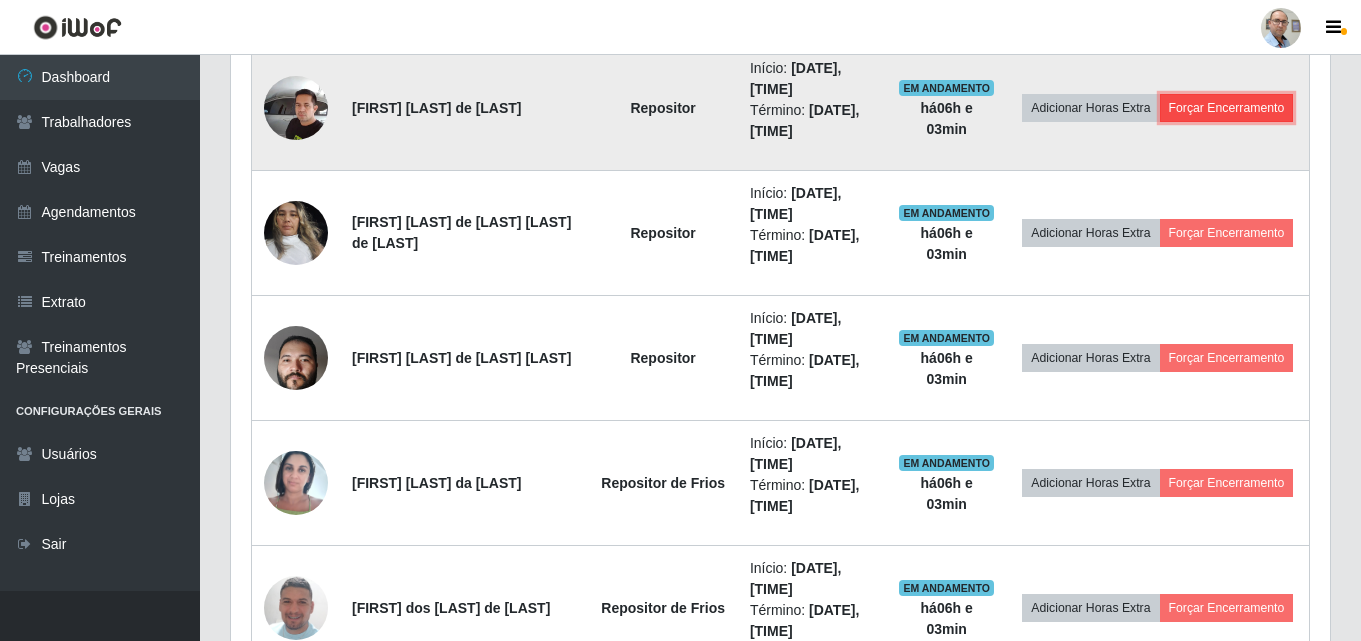 click on "Forçar Encerramento" at bounding box center (1227, 108) 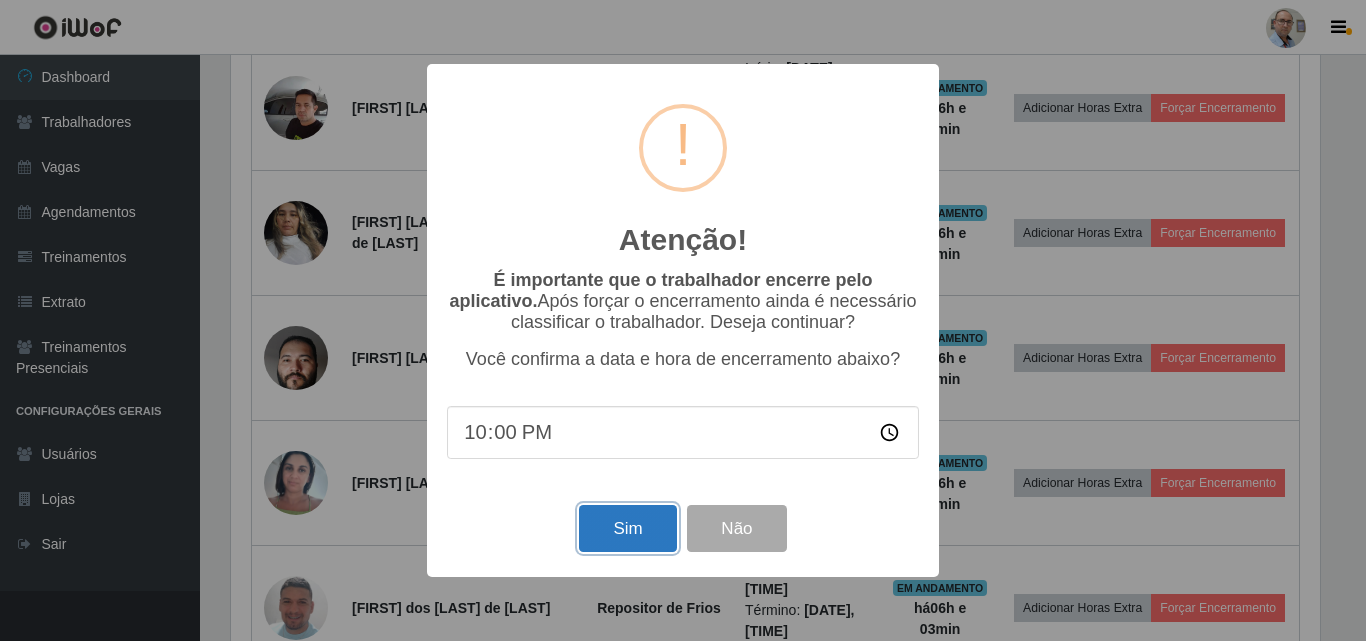 click on "Sim" at bounding box center (627, 528) 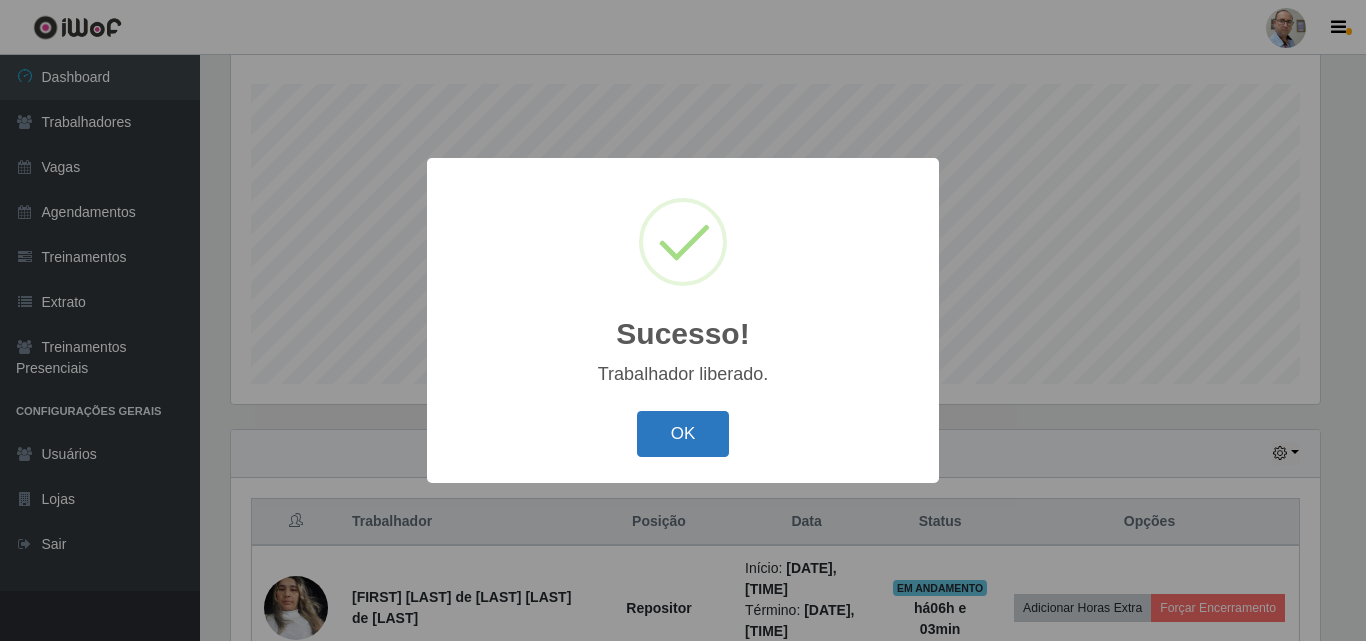 click on "OK" at bounding box center [683, 434] 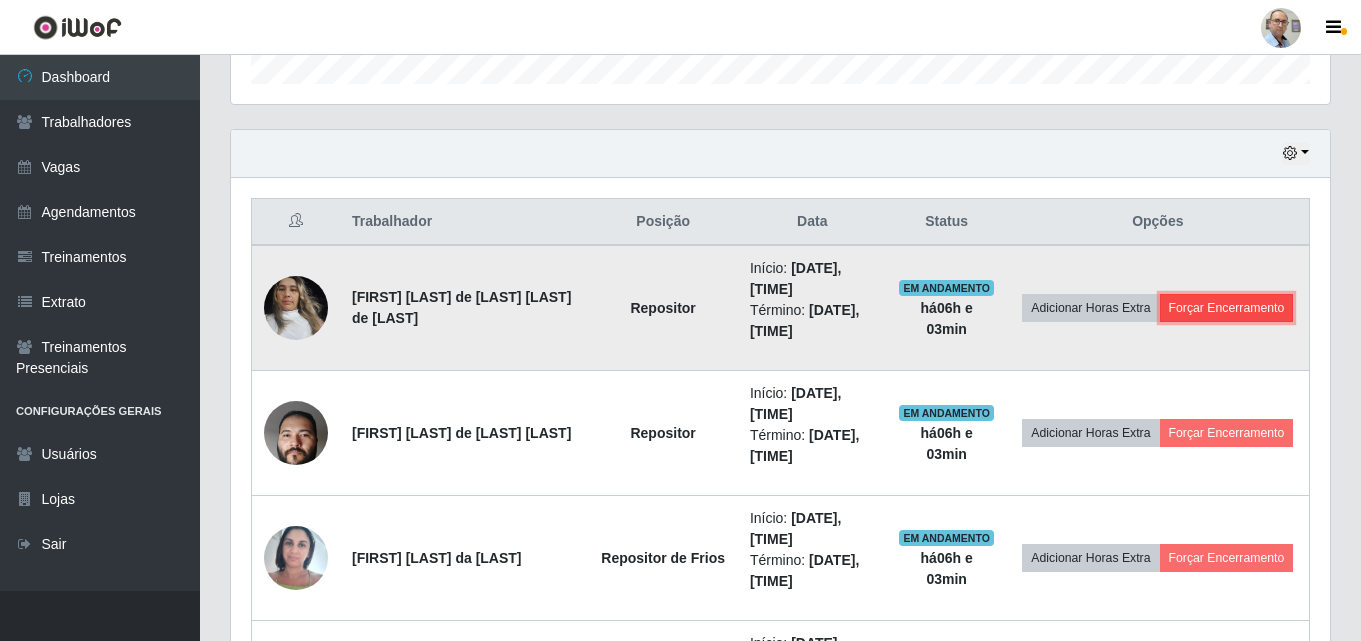 click on "Forçar Encerramento" at bounding box center [1227, 308] 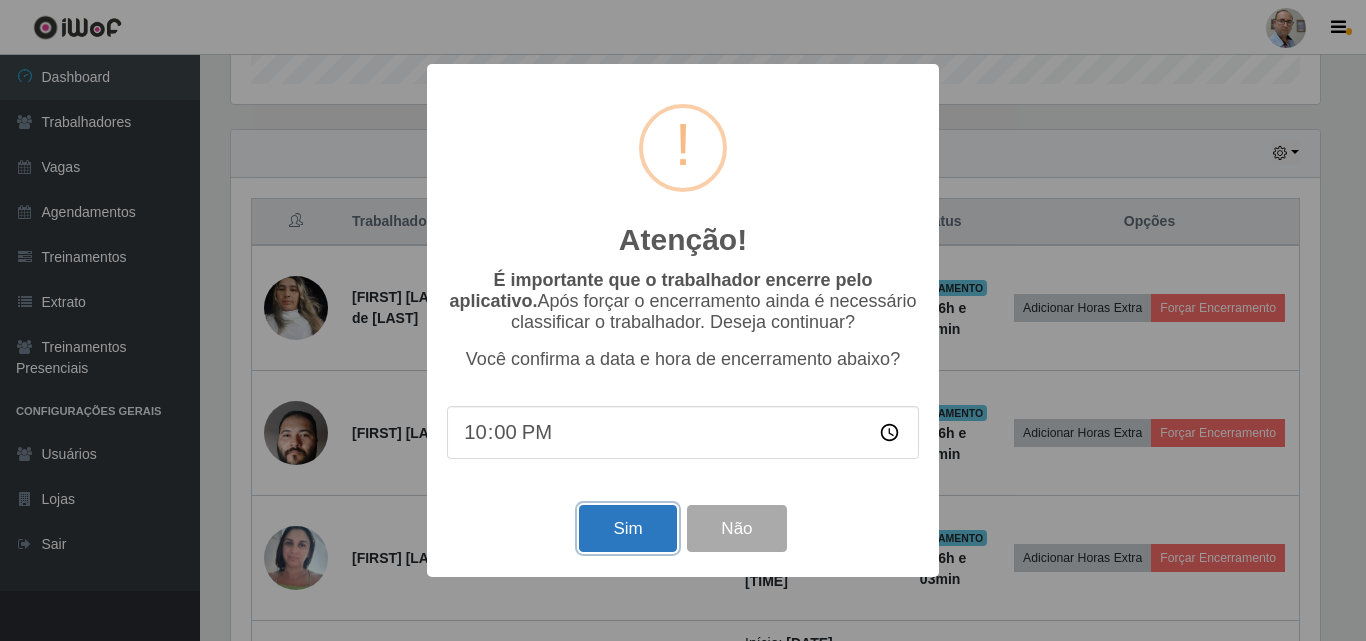 click on "Sim" at bounding box center (627, 528) 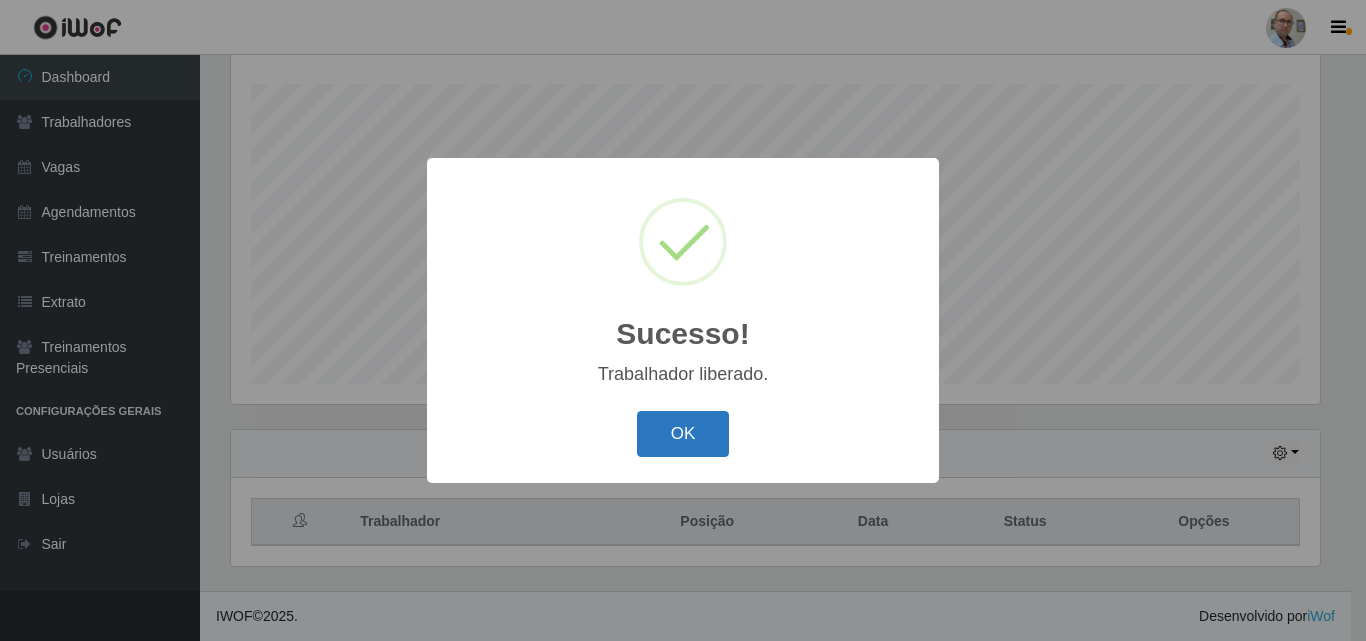 click on "OK" at bounding box center [683, 434] 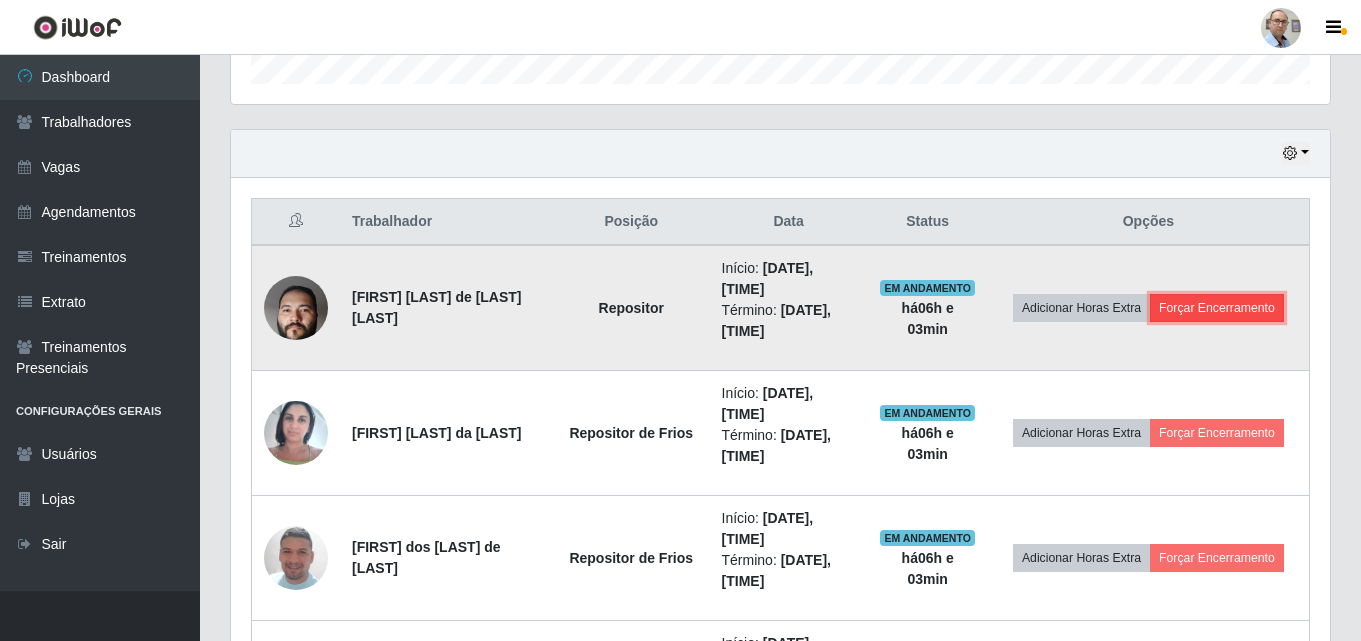 click on "Forçar Encerramento" at bounding box center (1217, 308) 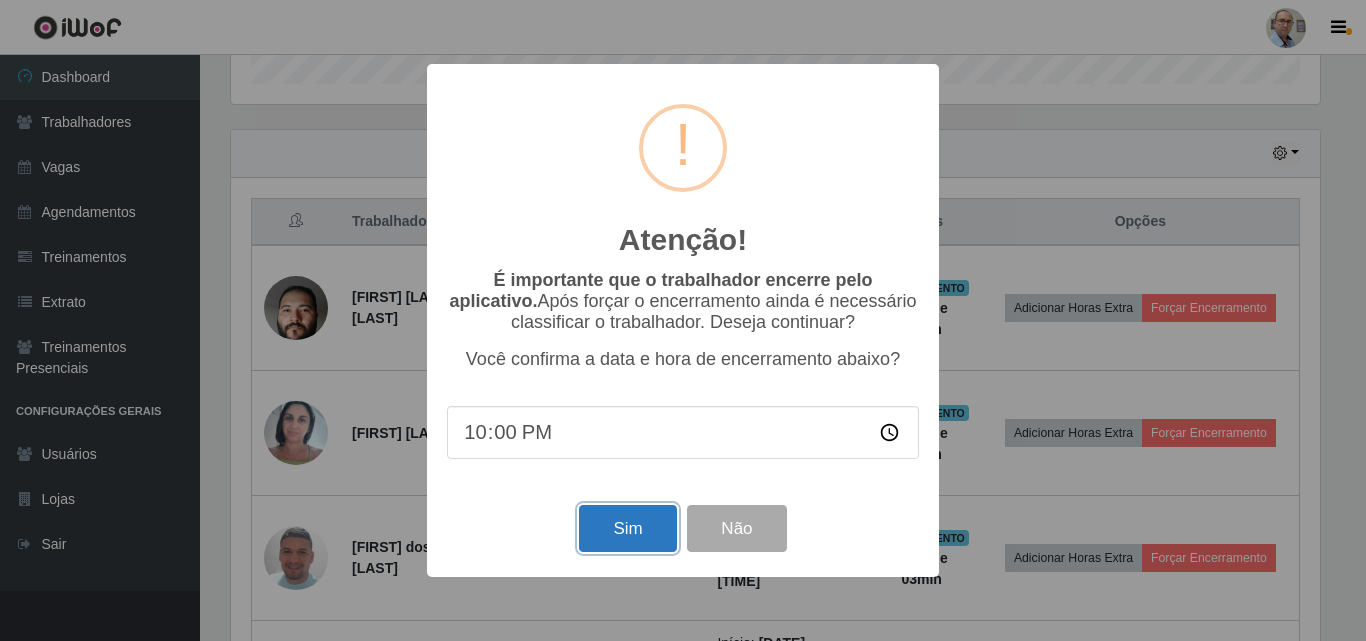 click on "Sim" at bounding box center [627, 528] 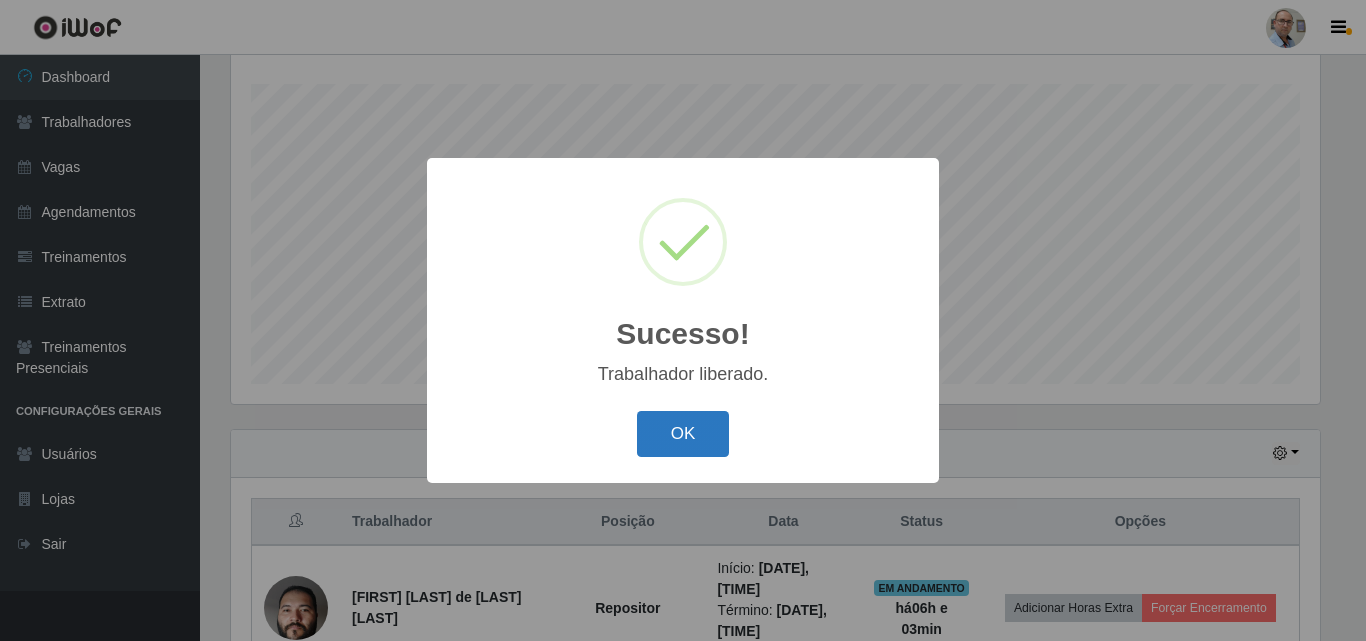 click on "OK" at bounding box center [683, 434] 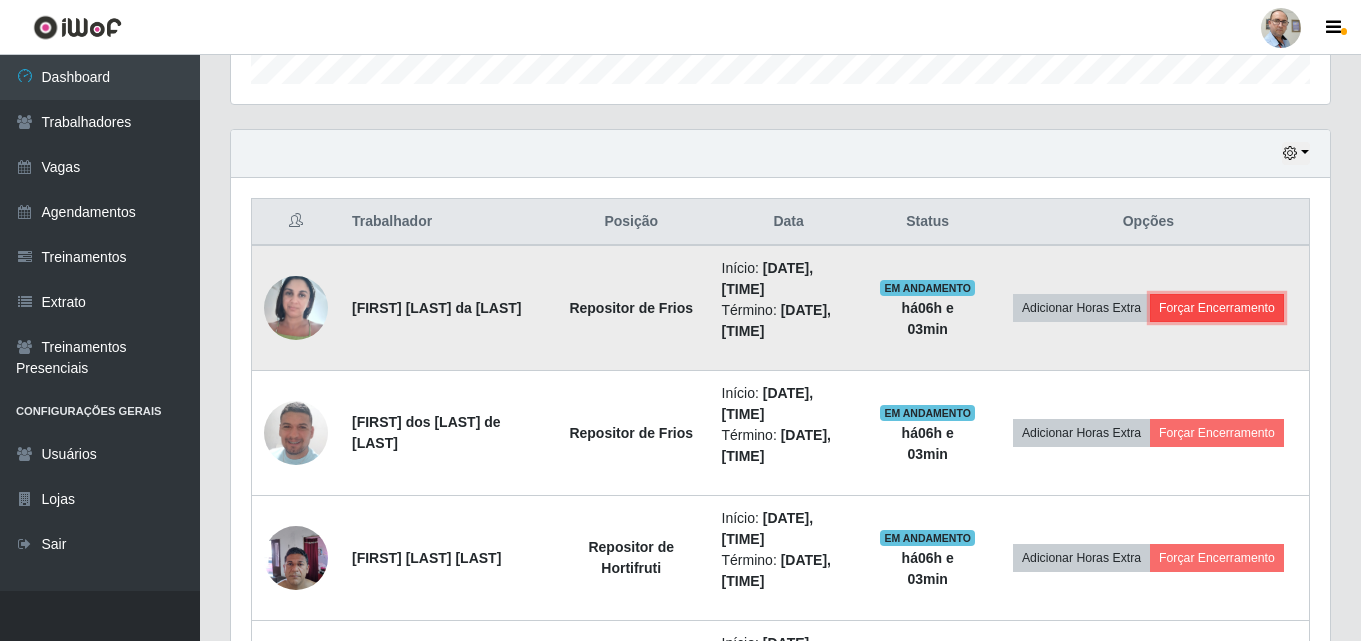 click on "Forçar Encerramento" at bounding box center [1217, 308] 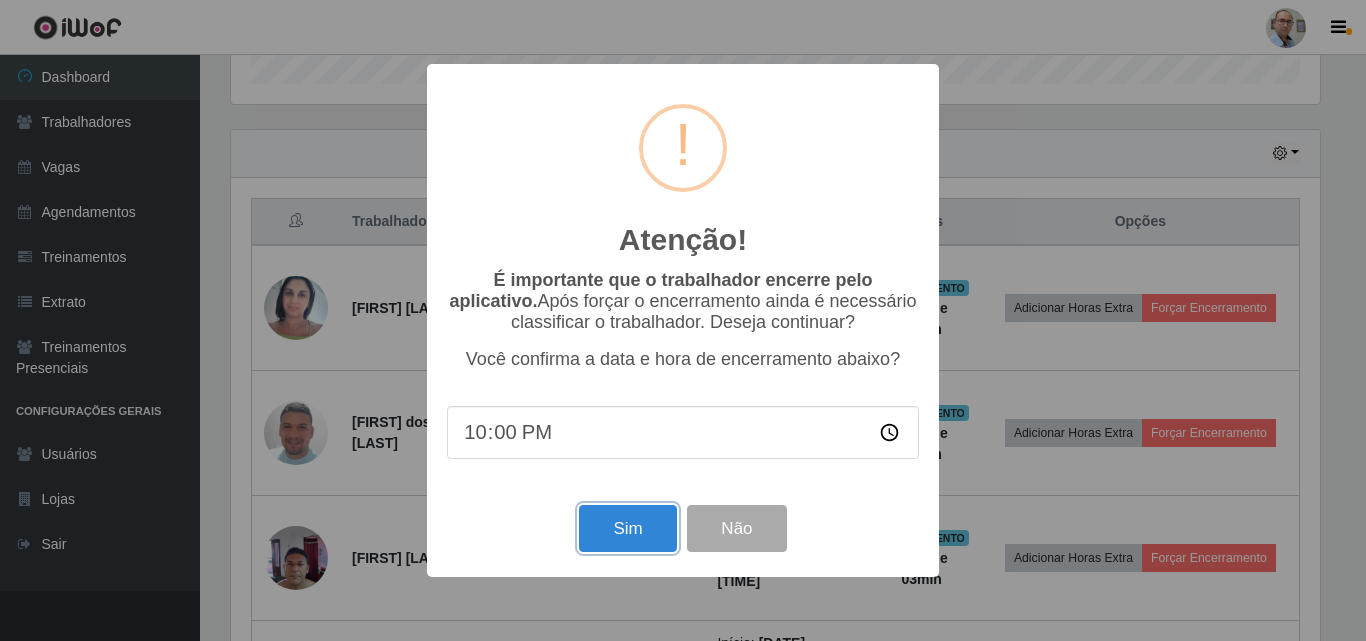 drag, startPoint x: 619, startPoint y: 533, endPoint x: 649, endPoint y: 539, distance: 30.594116 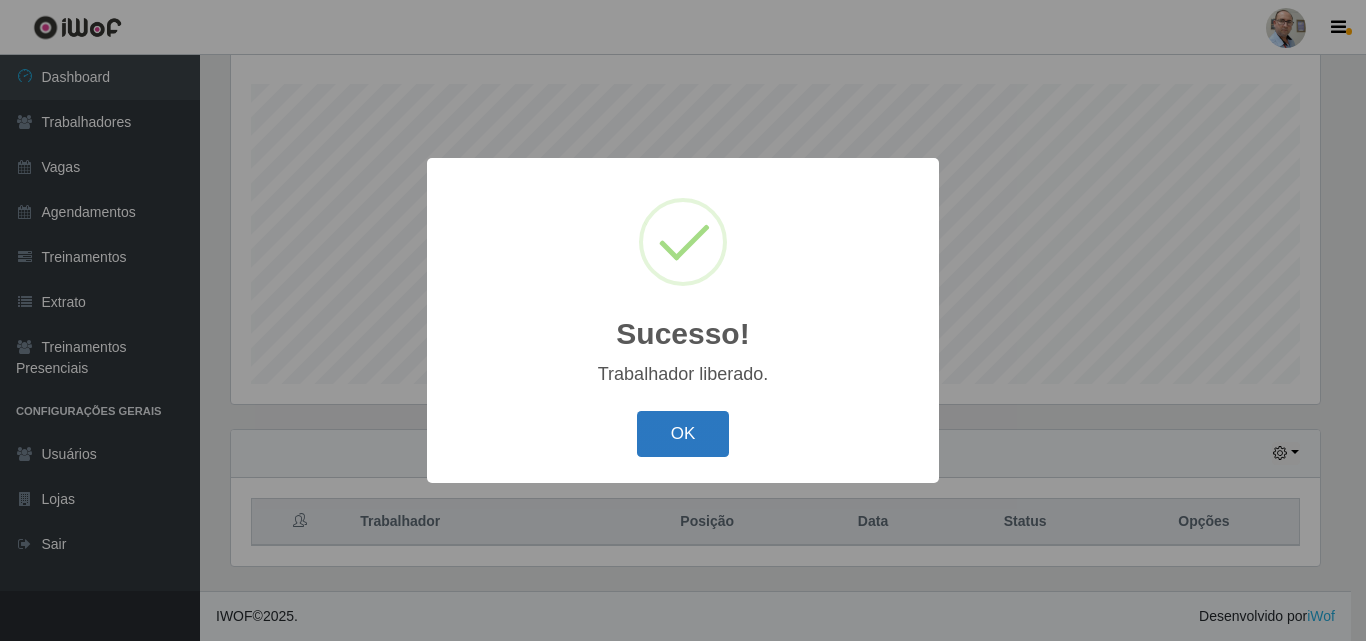 click on "OK" at bounding box center [683, 434] 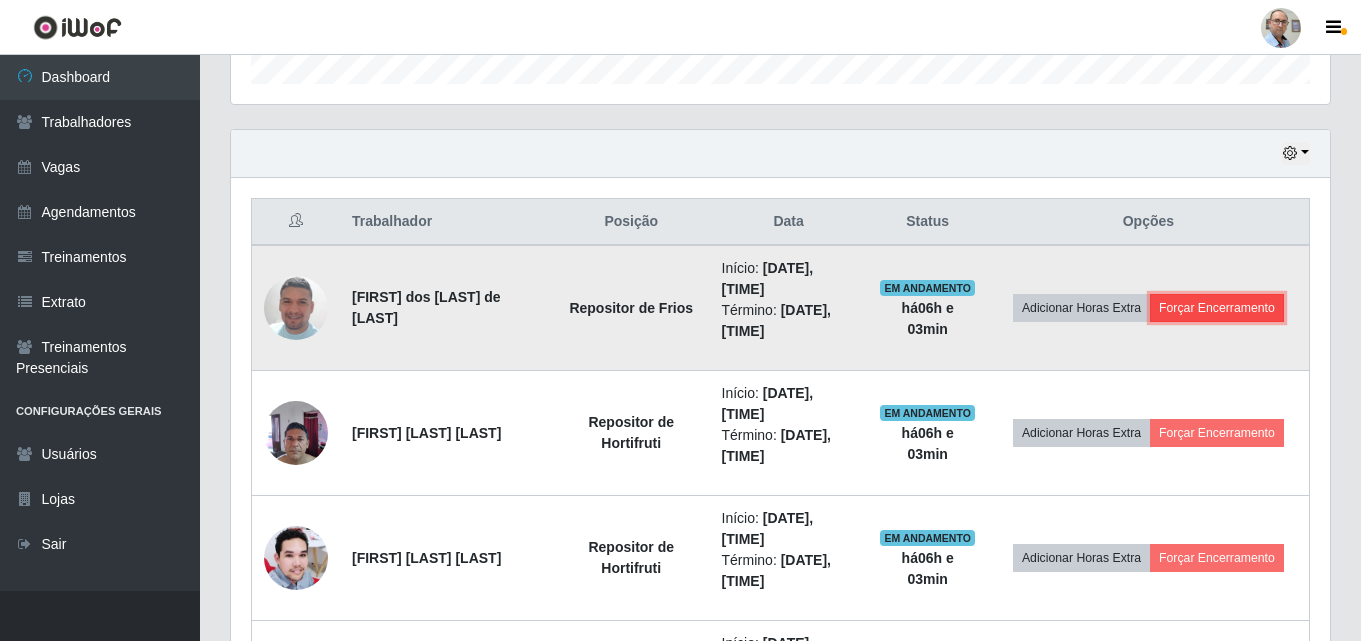 click on "Forçar Encerramento" at bounding box center [1217, 308] 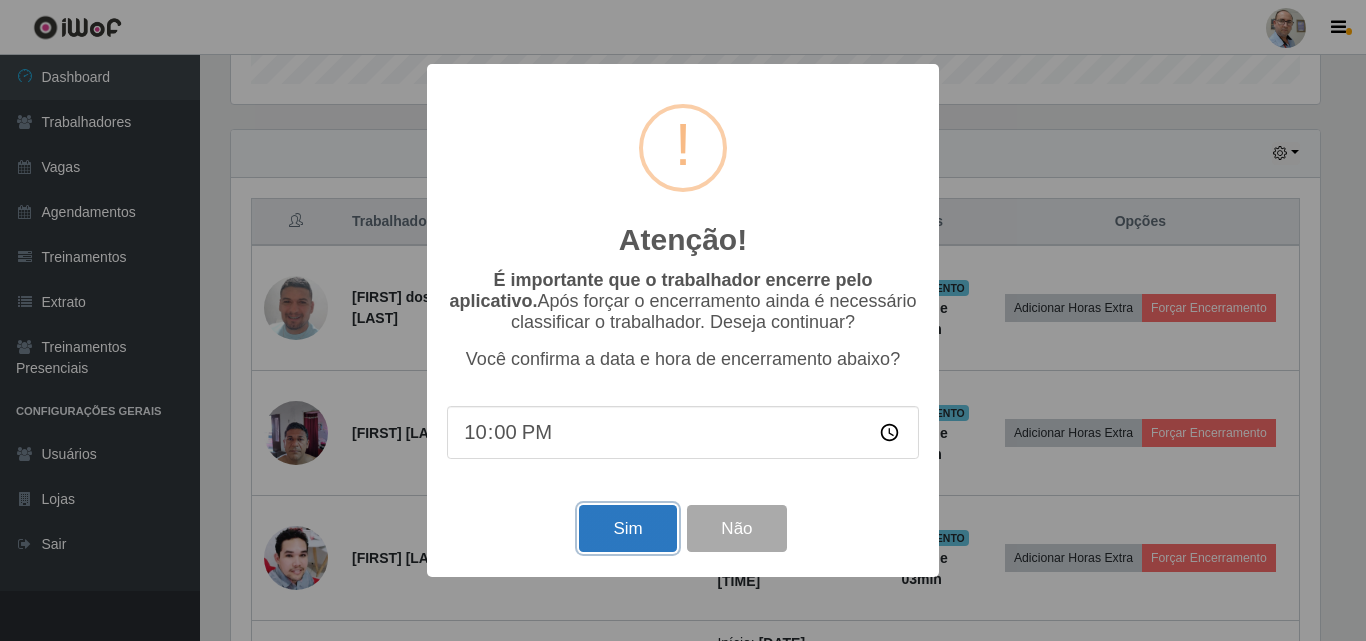 click on "Sim" at bounding box center (627, 528) 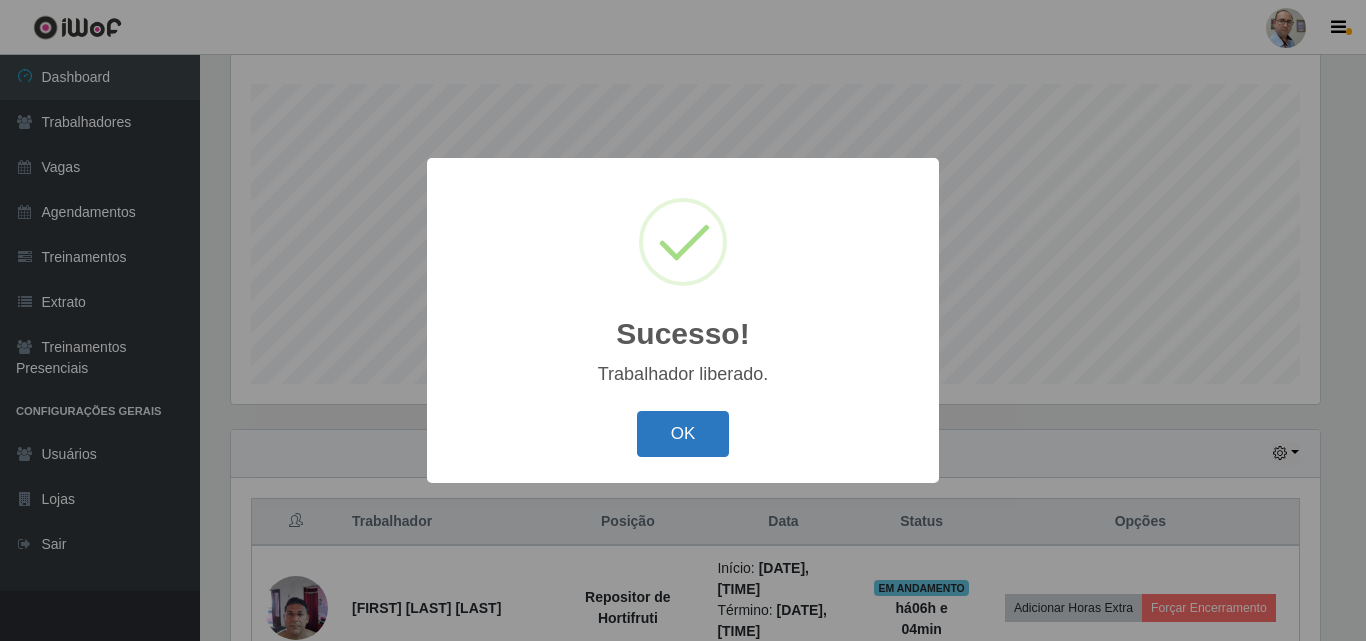 click on "OK" at bounding box center [683, 434] 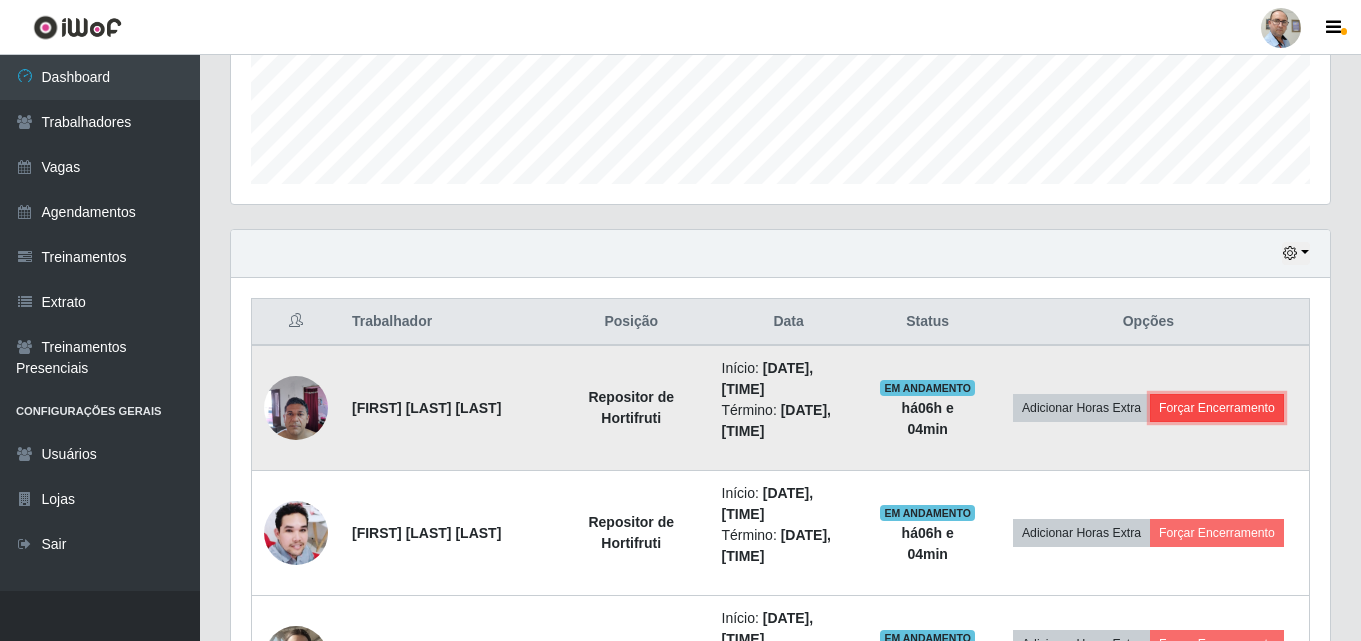 click on "Forçar Encerramento" at bounding box center (1217, 408) 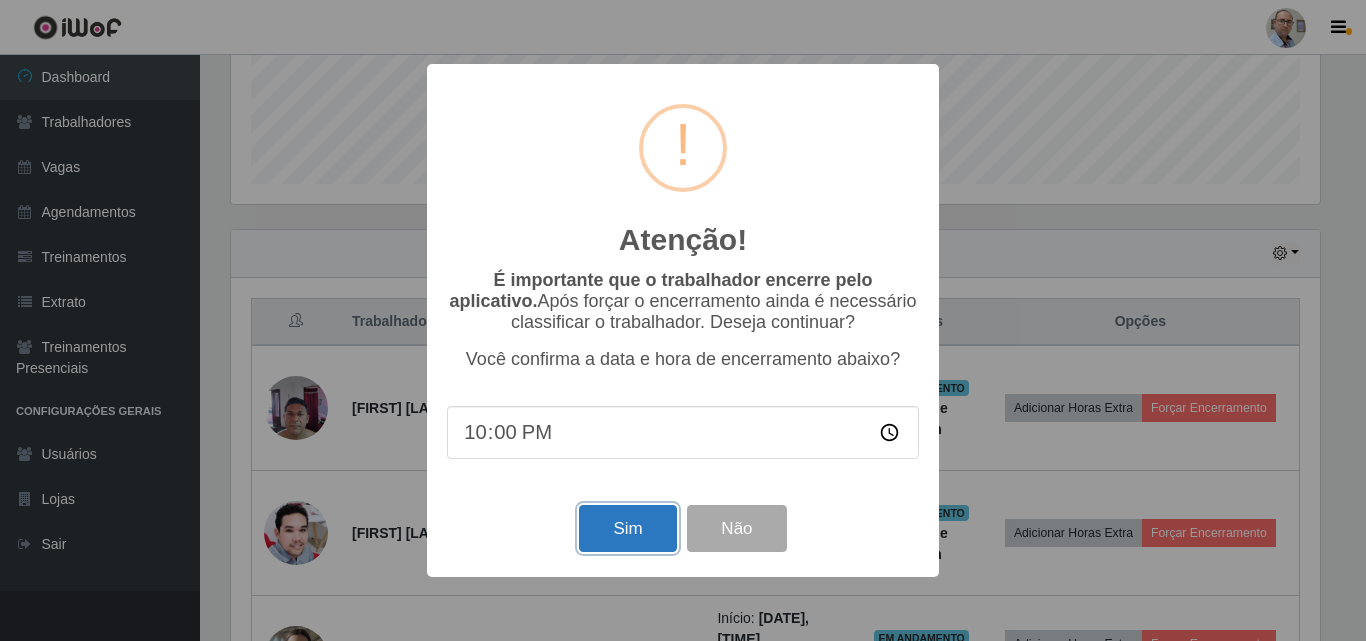 click on "Sim" at bounding box center (627, 528) 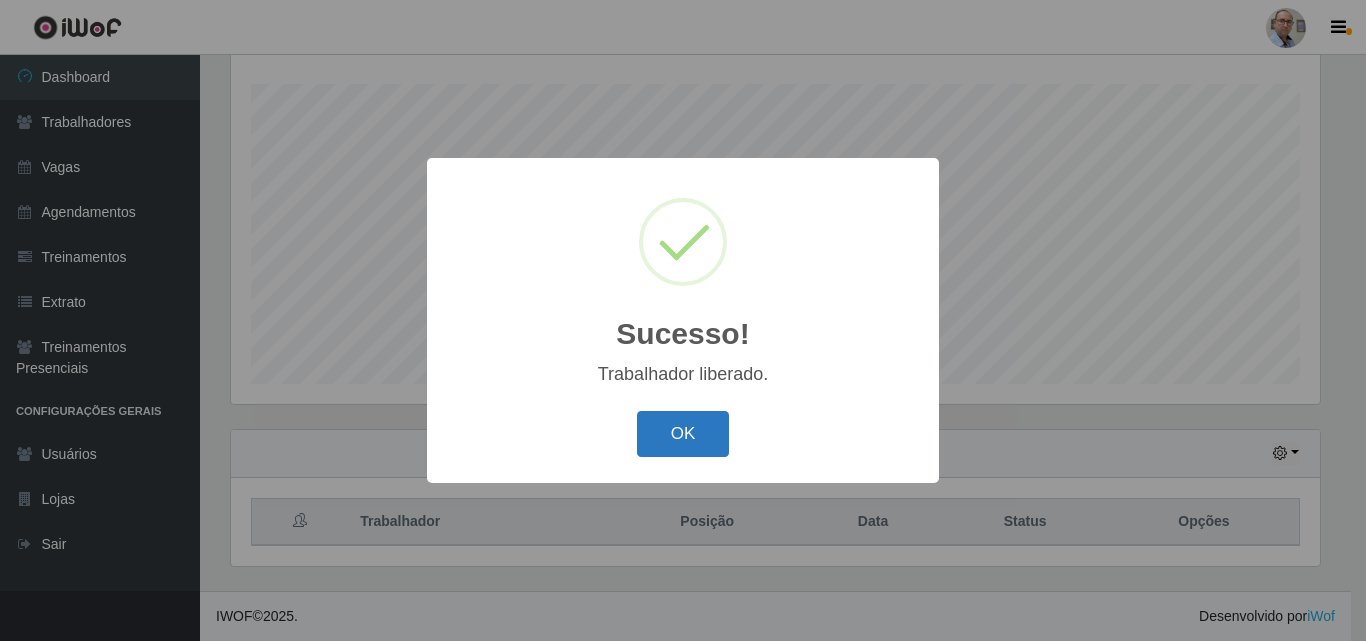 click on "OK" at bounding box center (683, 434) 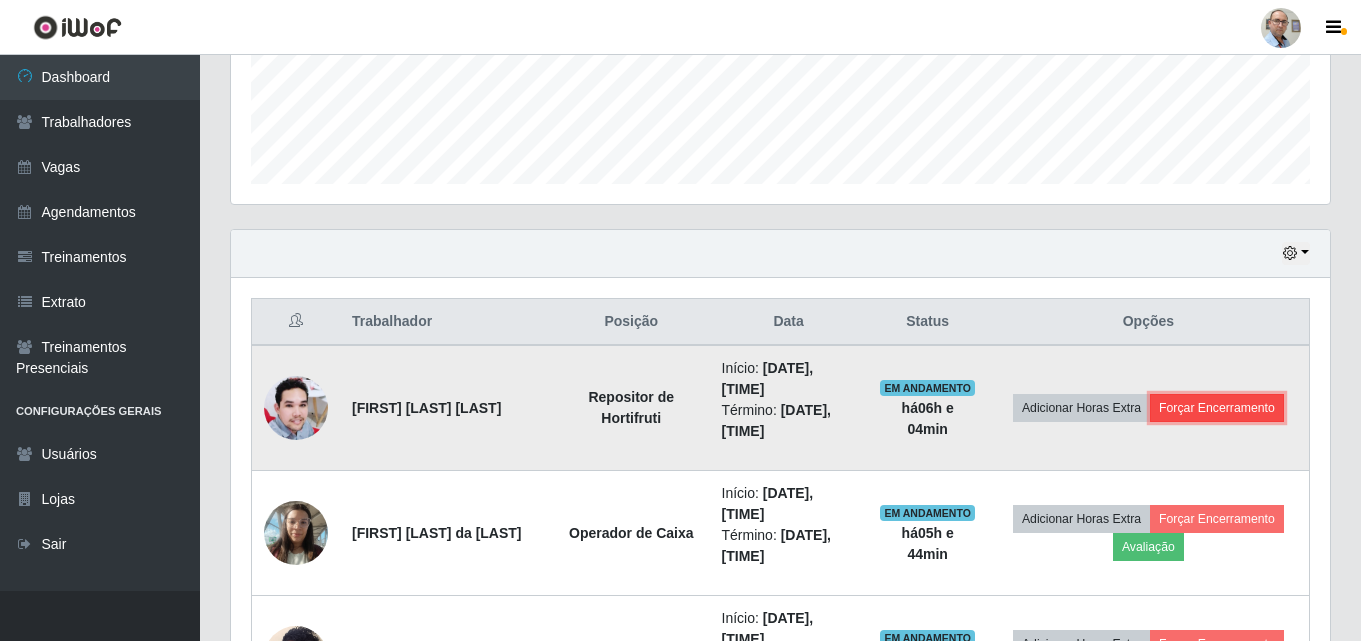click on "Forçar Encerramento" at bounding box center (1217, 408) 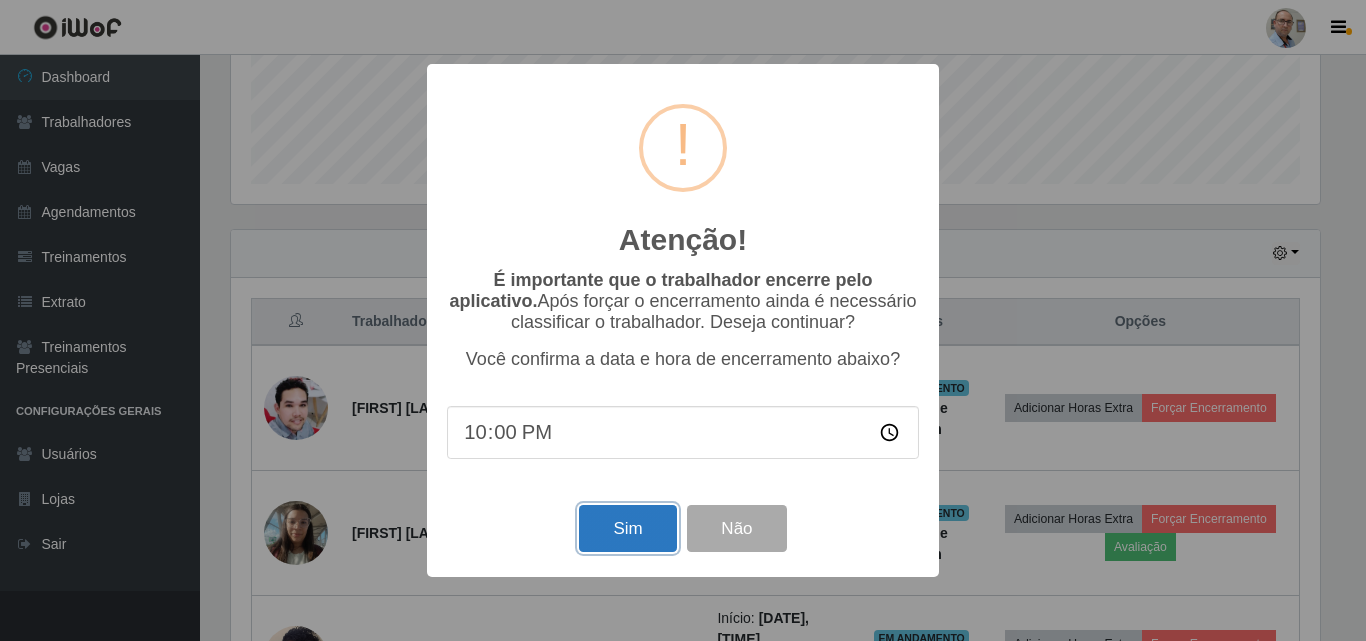 click on "Sim" at bounding box center [627, 528] 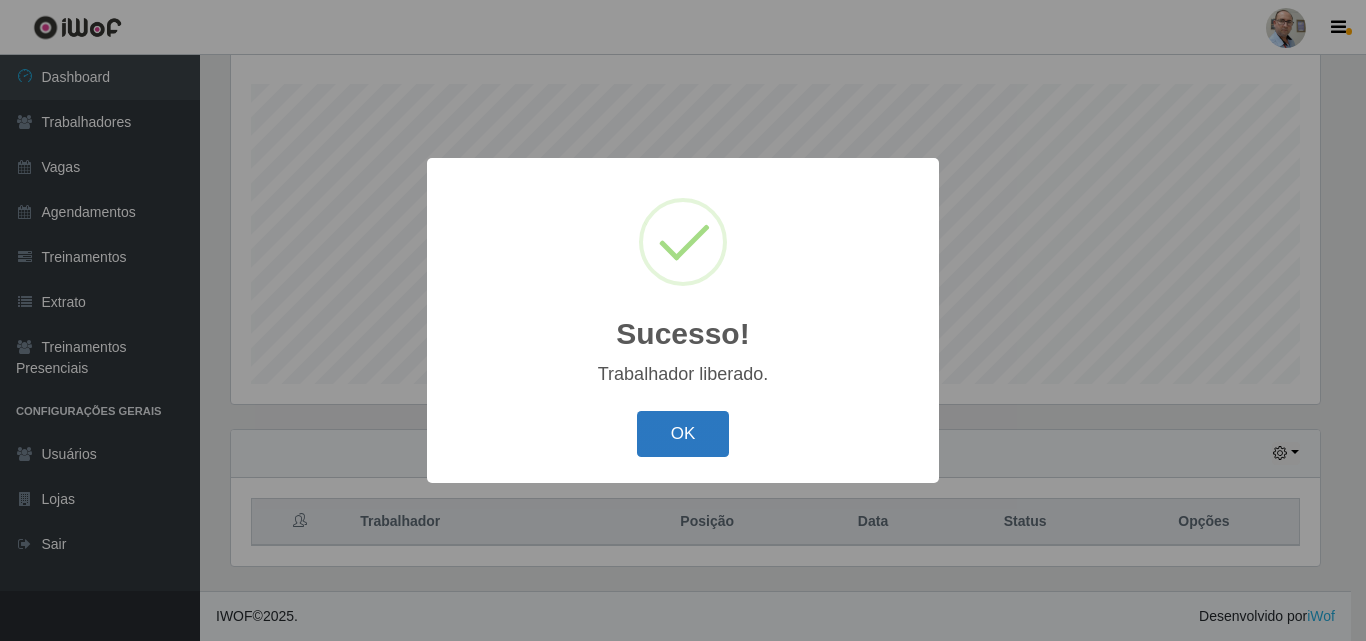 click on "OK" at bounding box center (683, 434) 